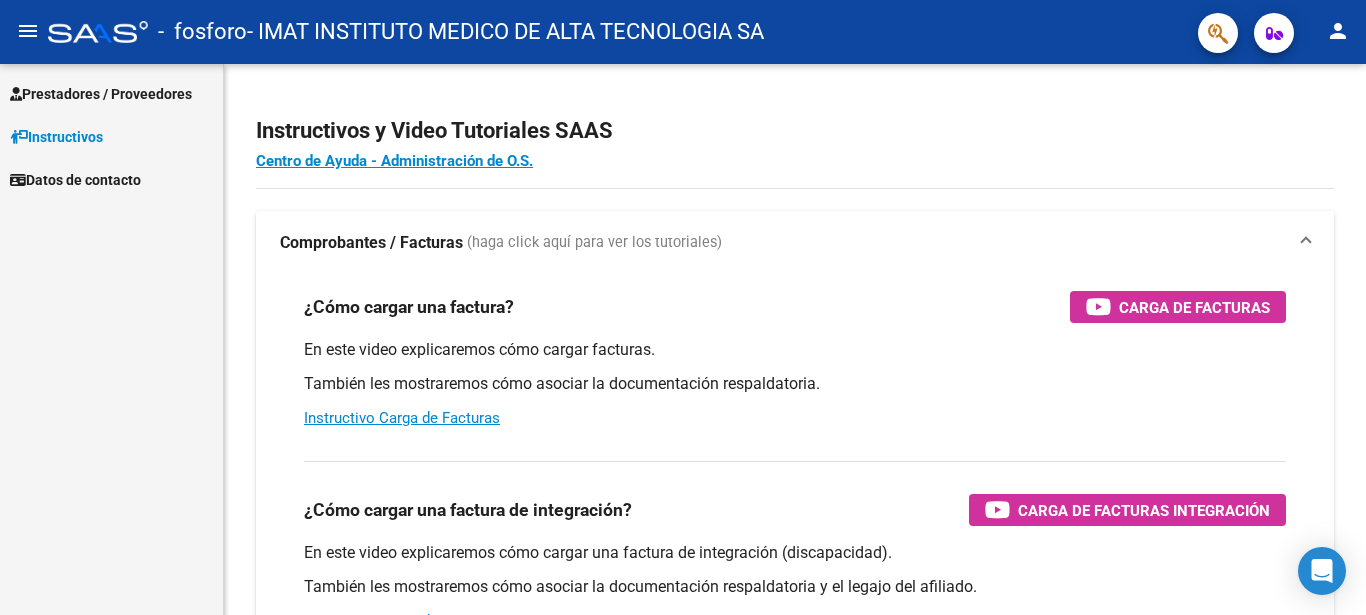 scroll, scrollTop: 0, scrollLeft: 0, axis: both 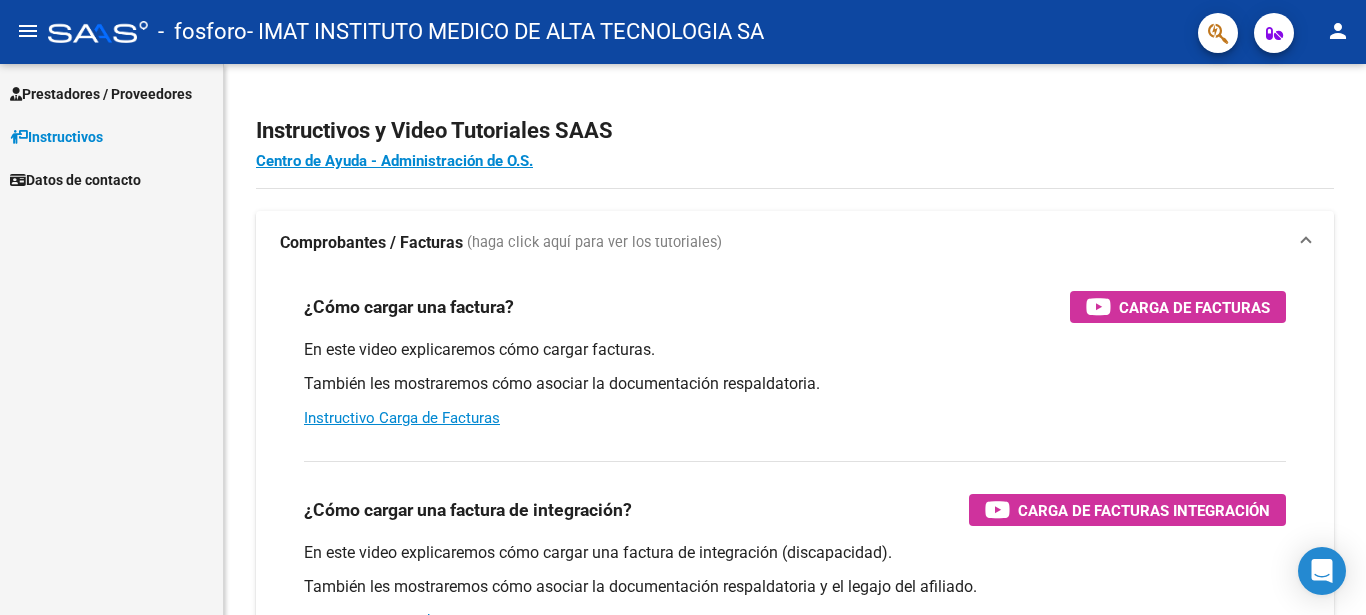 click on "Prestadores / Proveedores" at bounding box center (101, 94) 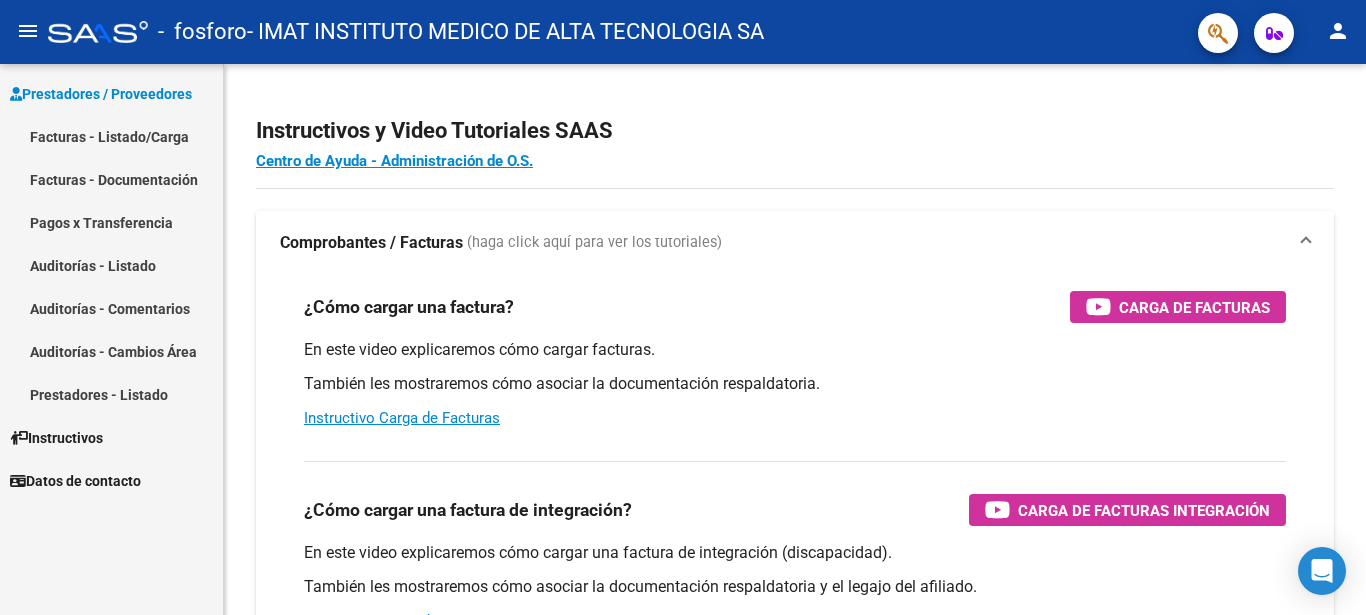 click on "Facturas - Documentación" at bounding box center (111, 179) 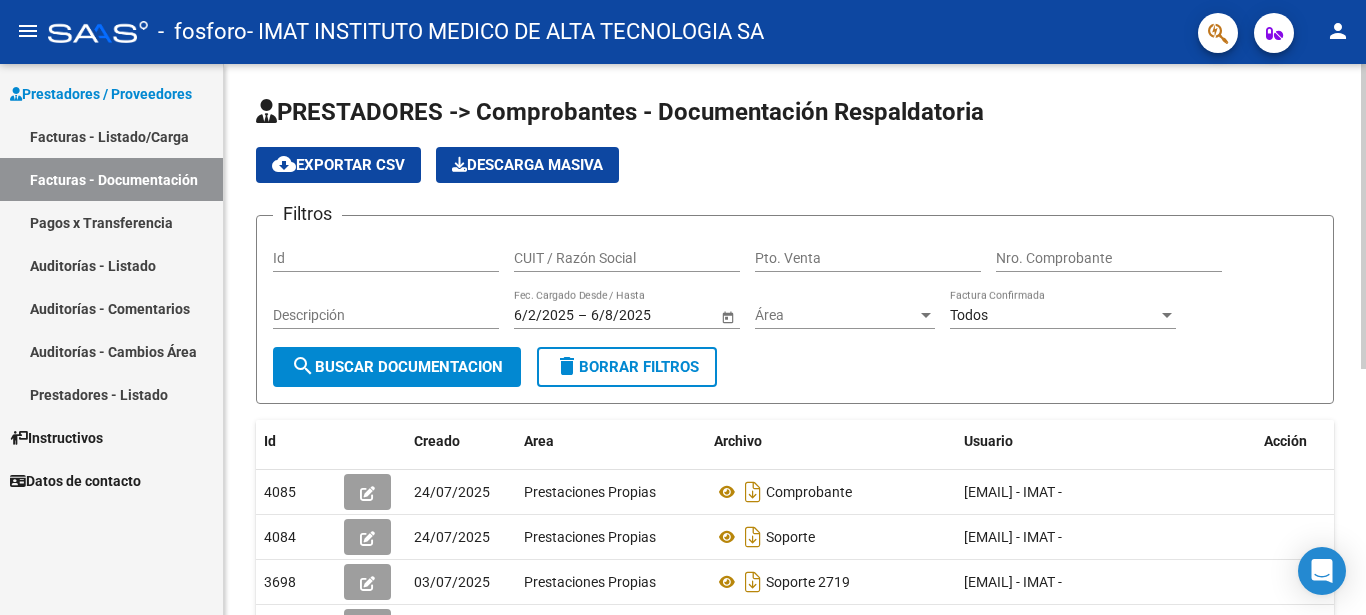 click on "cloud_download  Exportar CSV   Descarga Masiva" 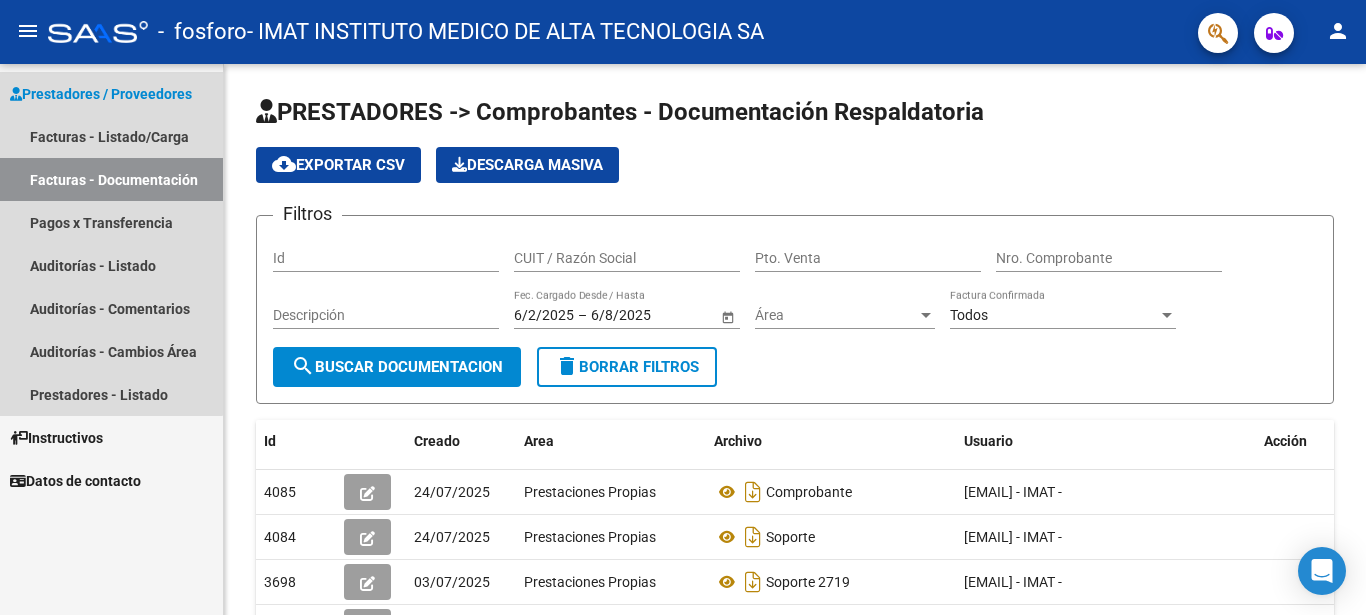 click on "Facturas - Documentación" at bounding box center [111, 179] 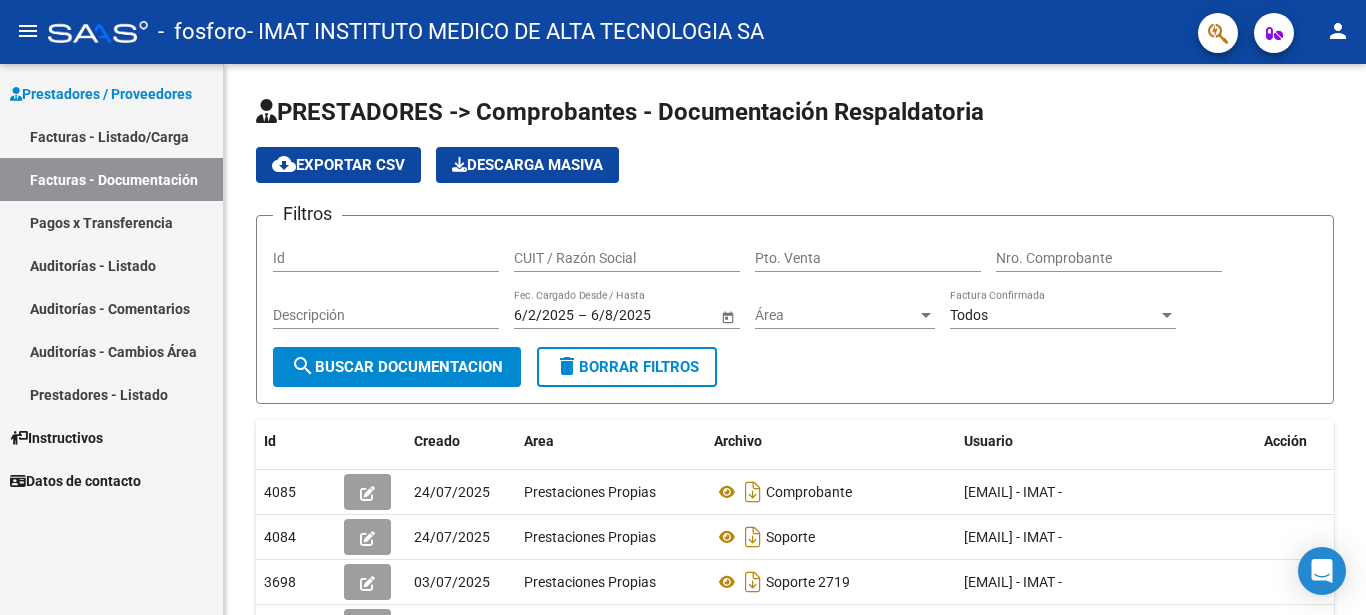 click on "Facturas - Documentación" at bounding box center [111, 179] 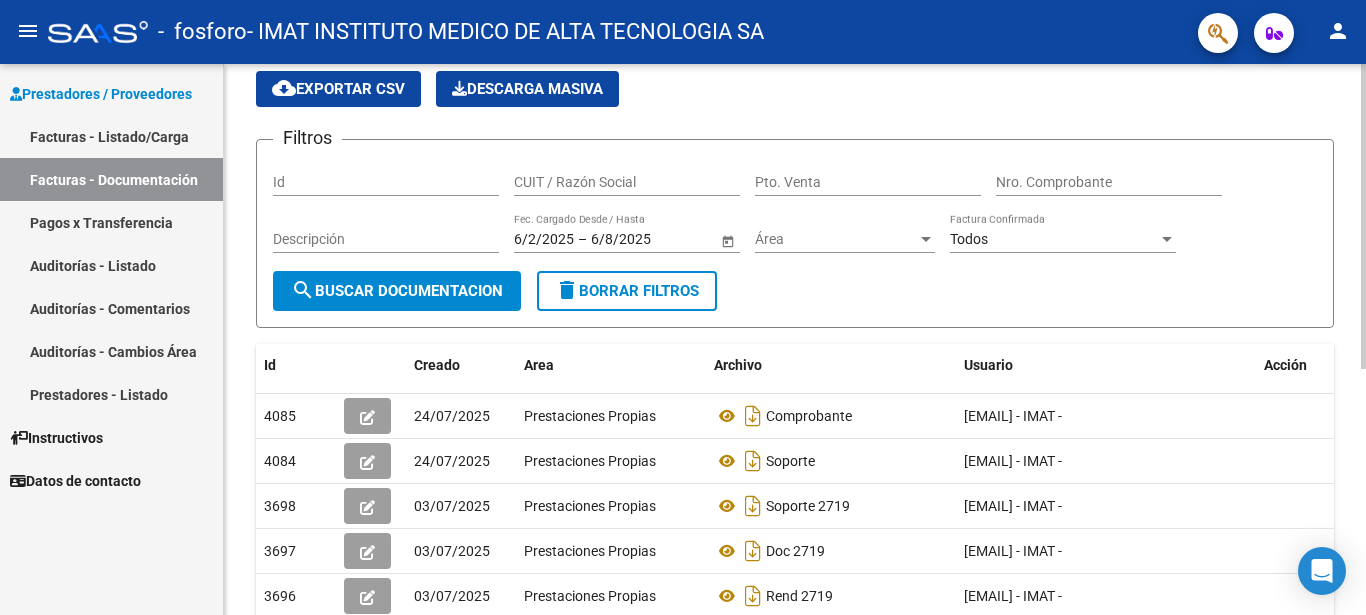scroll, scrollTop: 102, scrollLeft: 0, axis: vertical 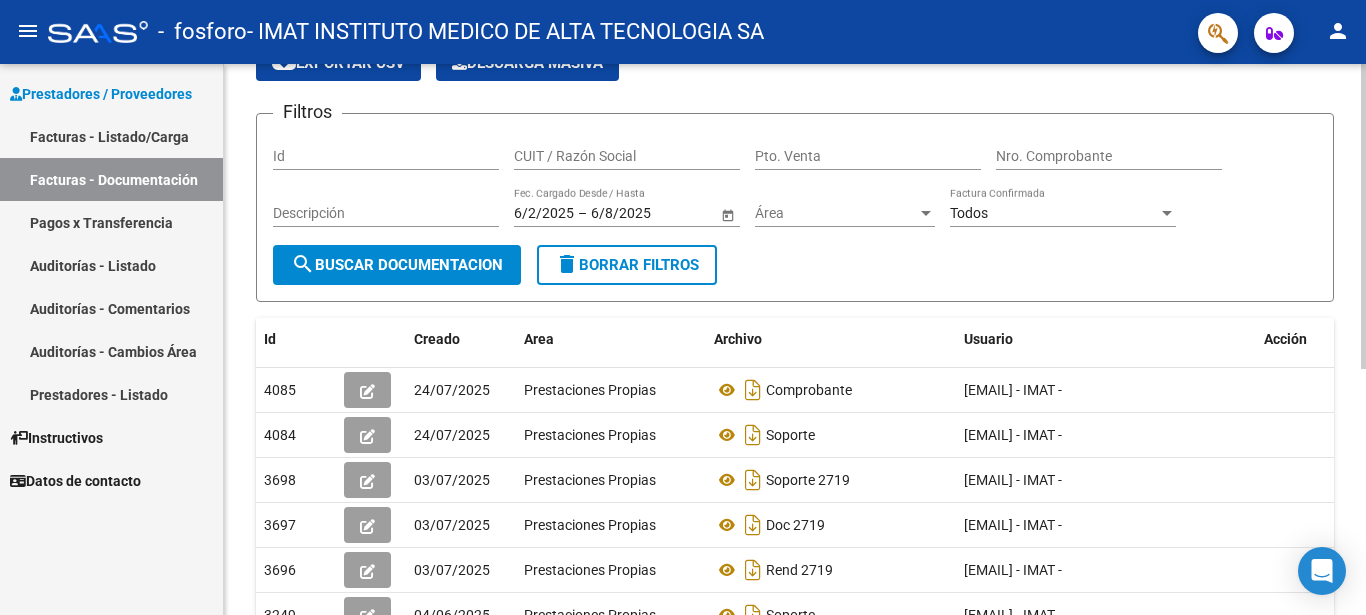 click on "search  Buscar Documentacion" 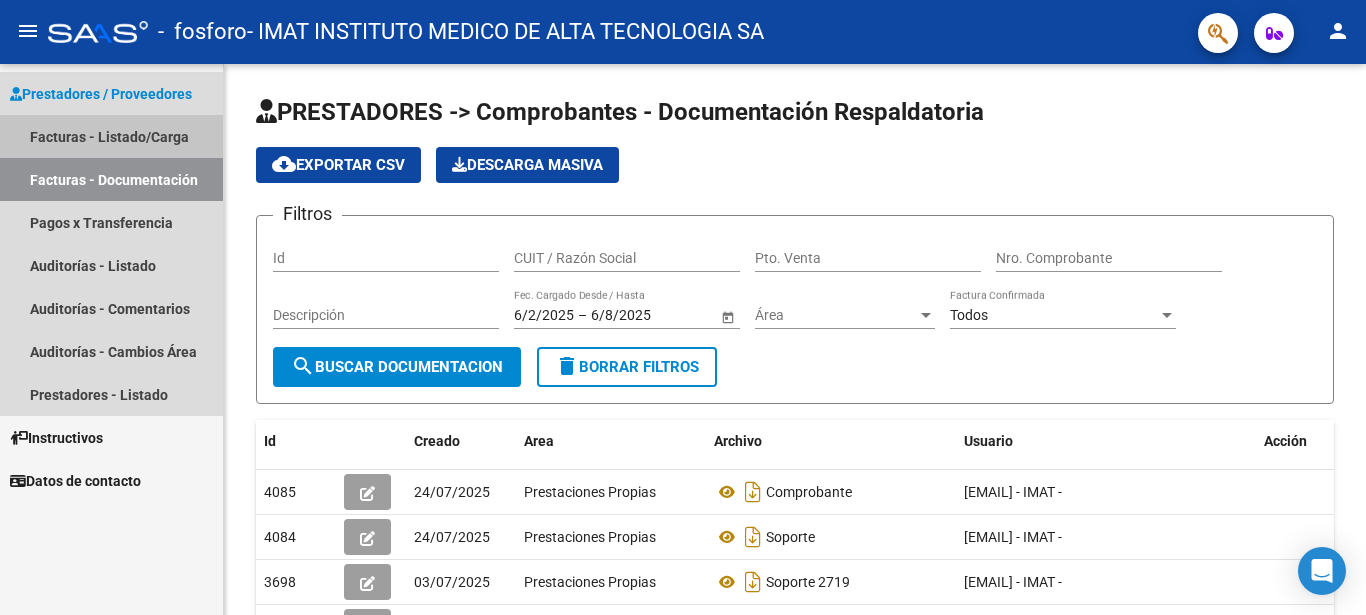 click on "Facturas - Listado/Carga" at bounding box center [111, 136] 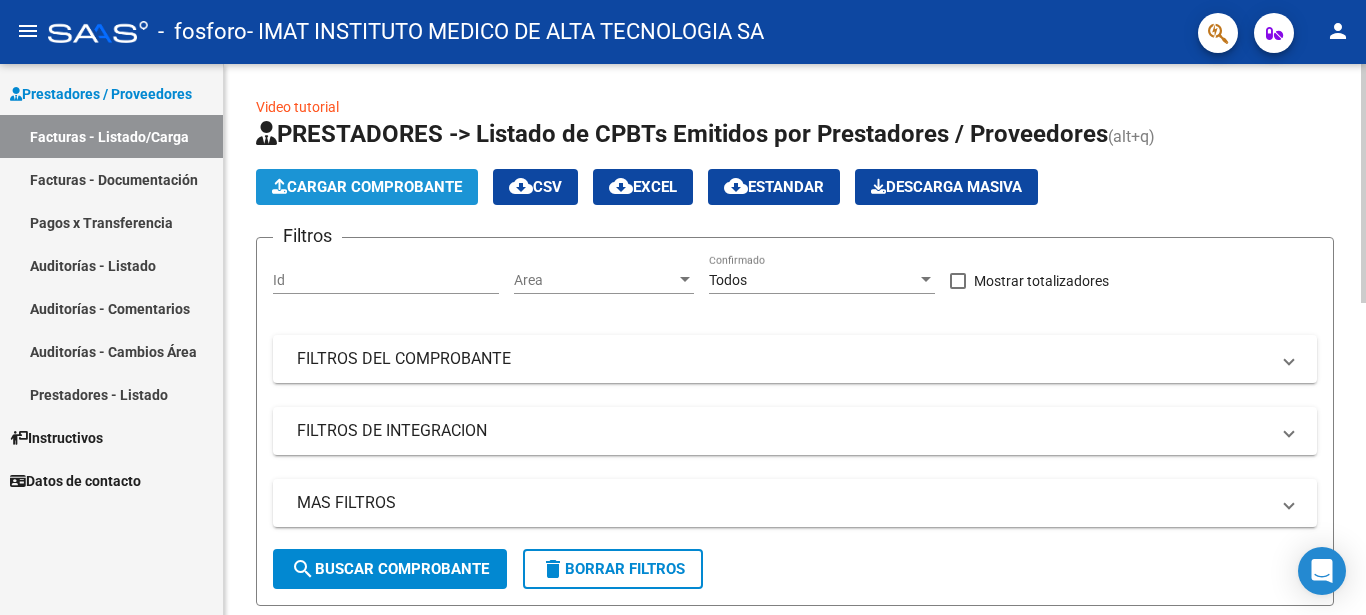 click on "Cargar Comprobante" 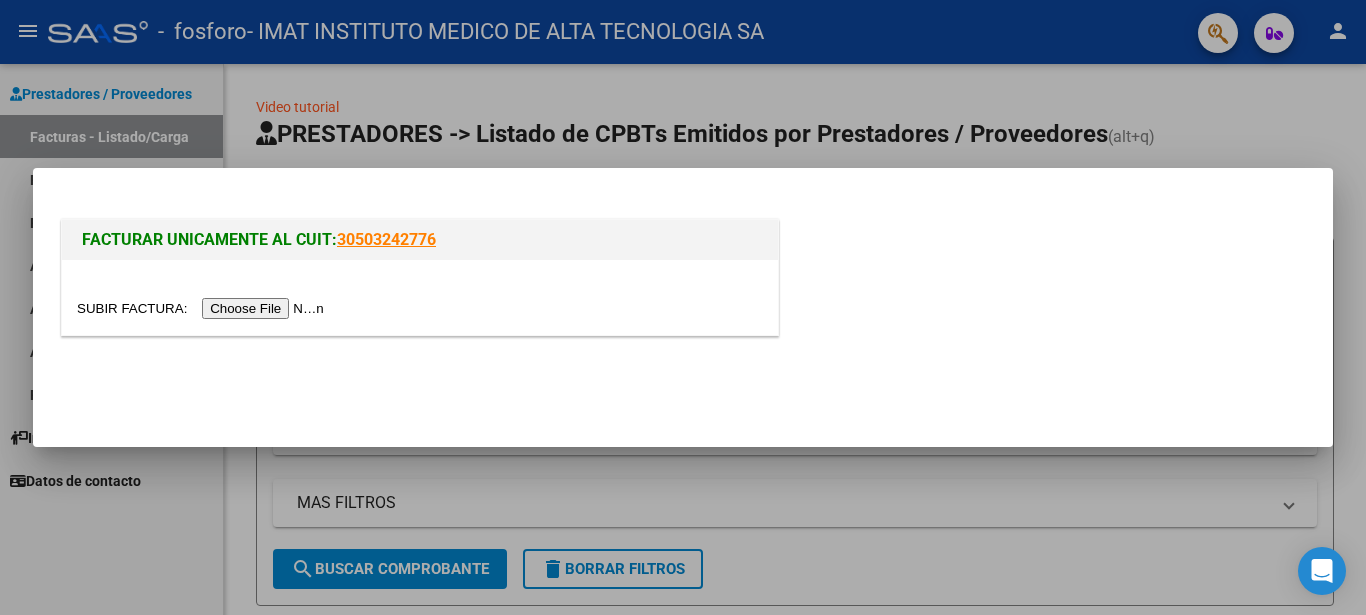 click at bounding box center (203, 308) 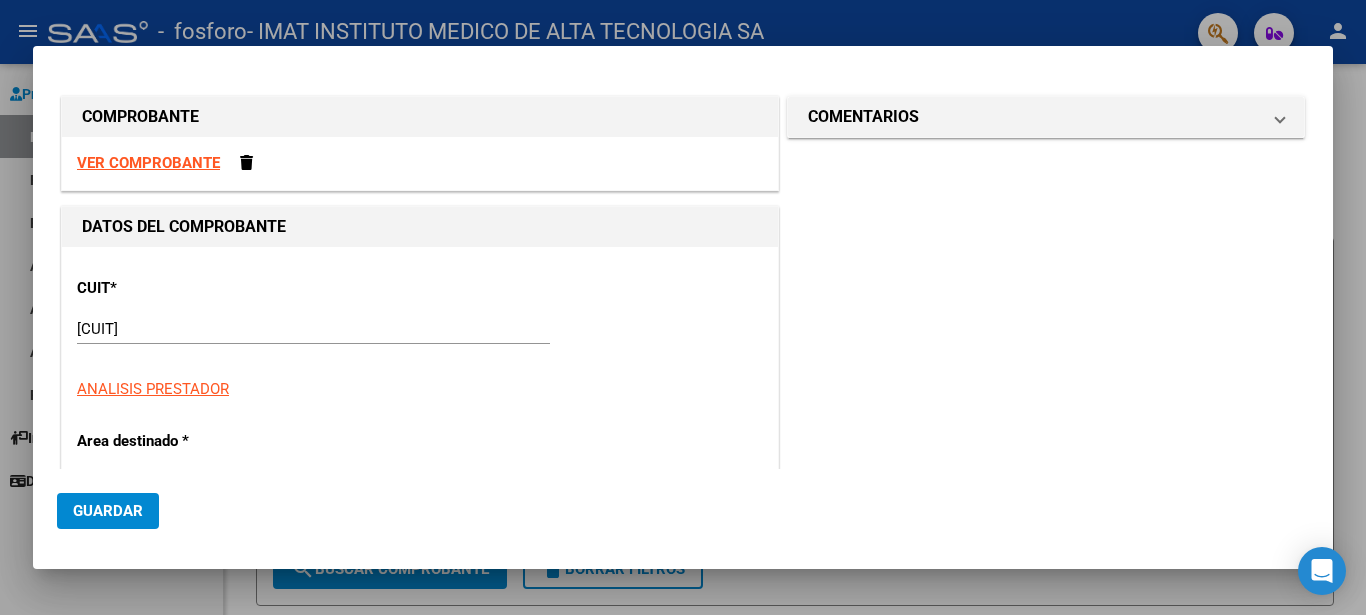 scroll, scrollTop: 108, scrollLeft: 0, axis: vertical 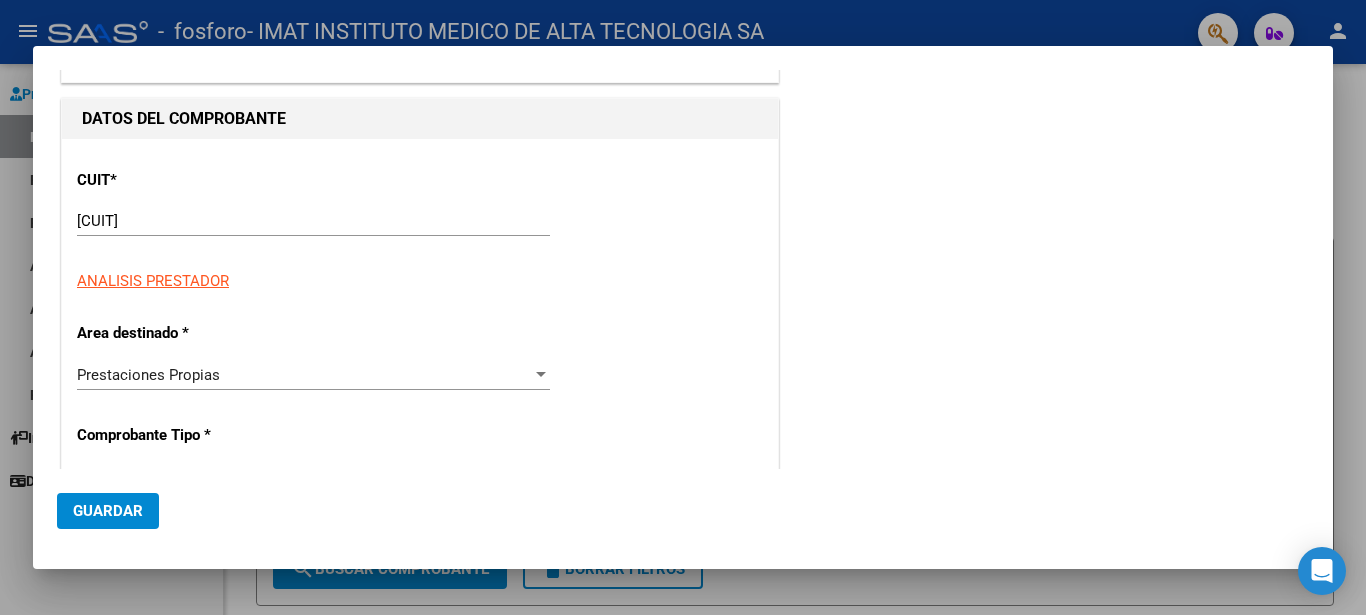click on "Prestaciones Propias" at bounding box center [304, 375] 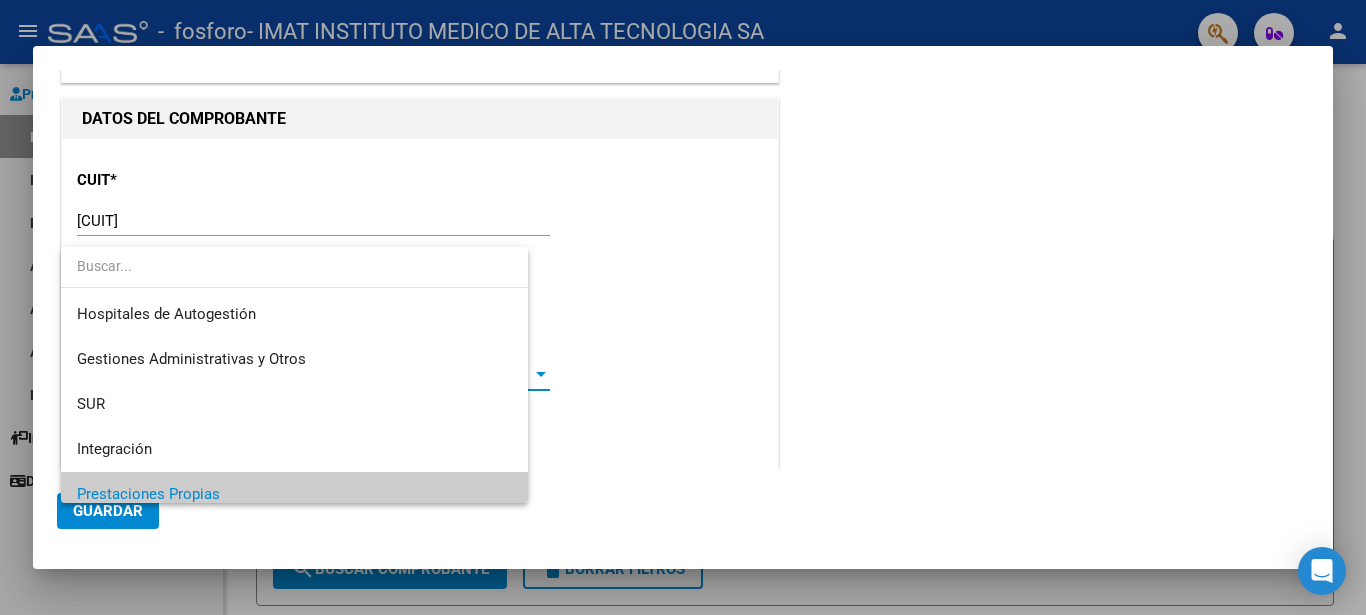 scroll, scrollTop: 119, scrollLeft: 0, axis: vertical 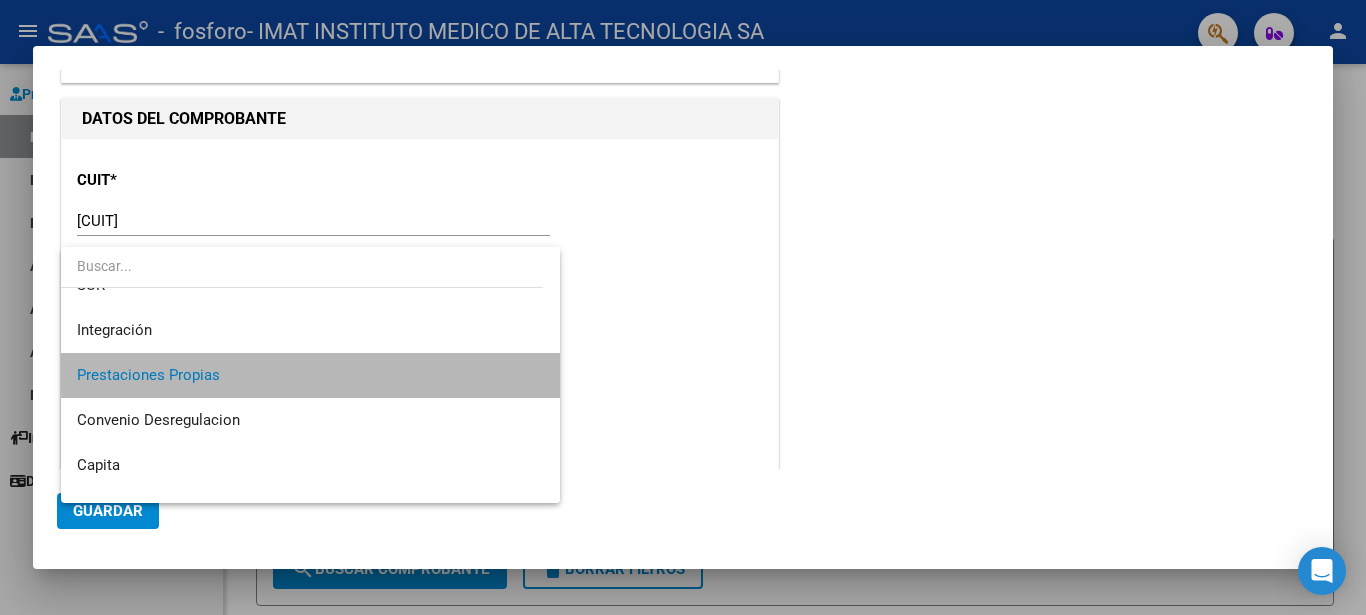 click on "Prestaciones Propias" at bounding box center (310, 375) 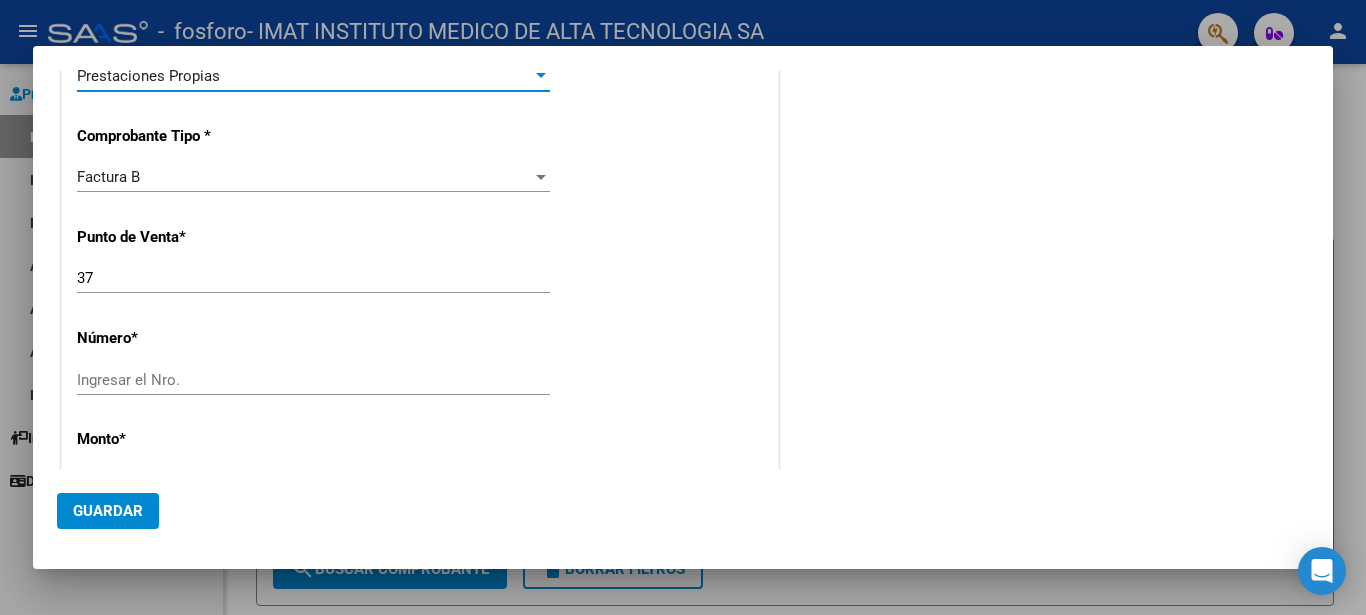 scroll, scrollTop: 432, scrollLeft: 0, axis: vertical 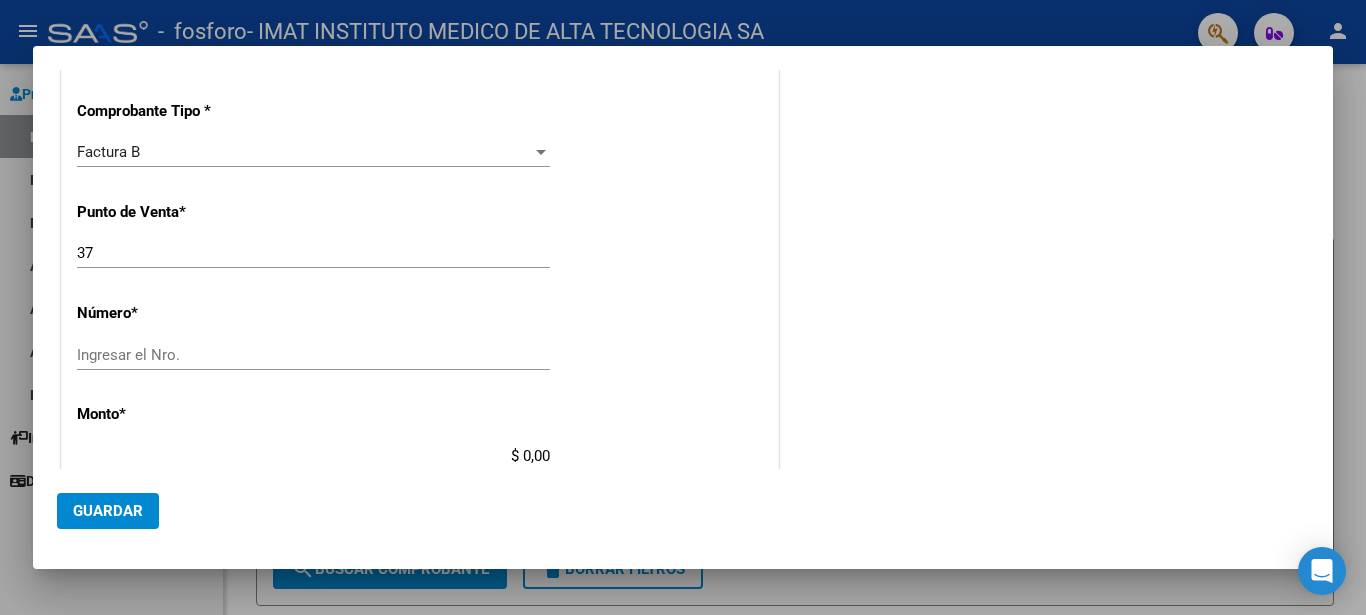 click on "Ingresar el Nro." at bounding box center [313, 355] 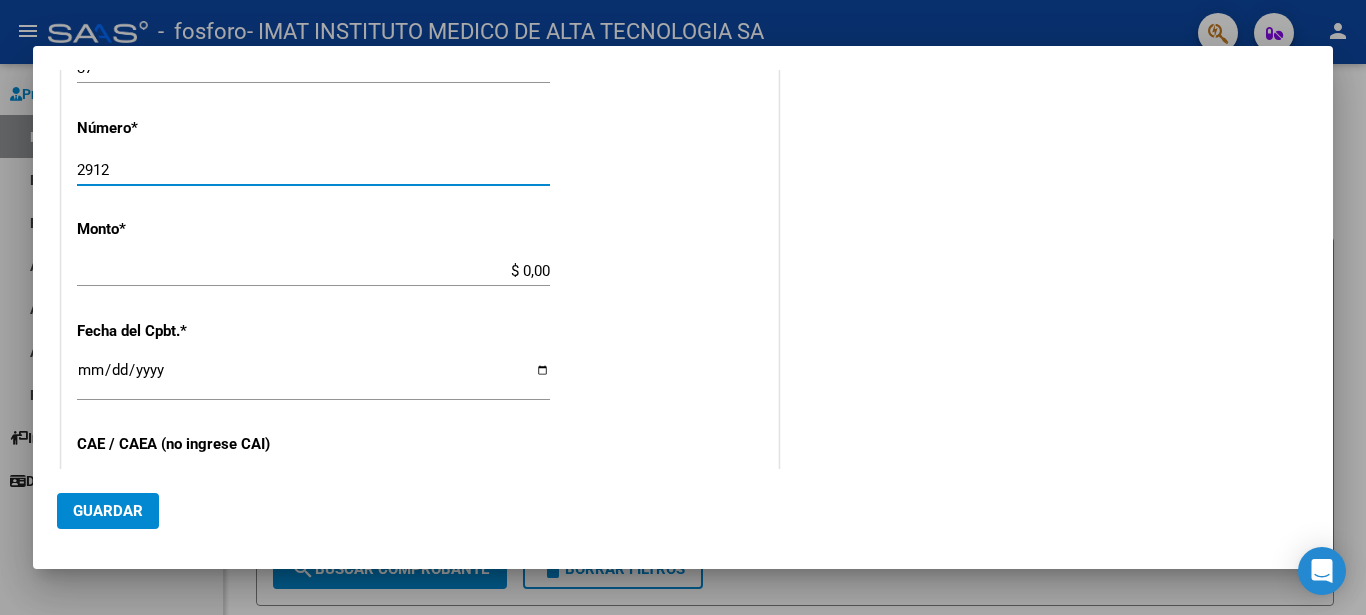 scroll, scrollTop: 648, scrollLeft: 0, axis: vertical 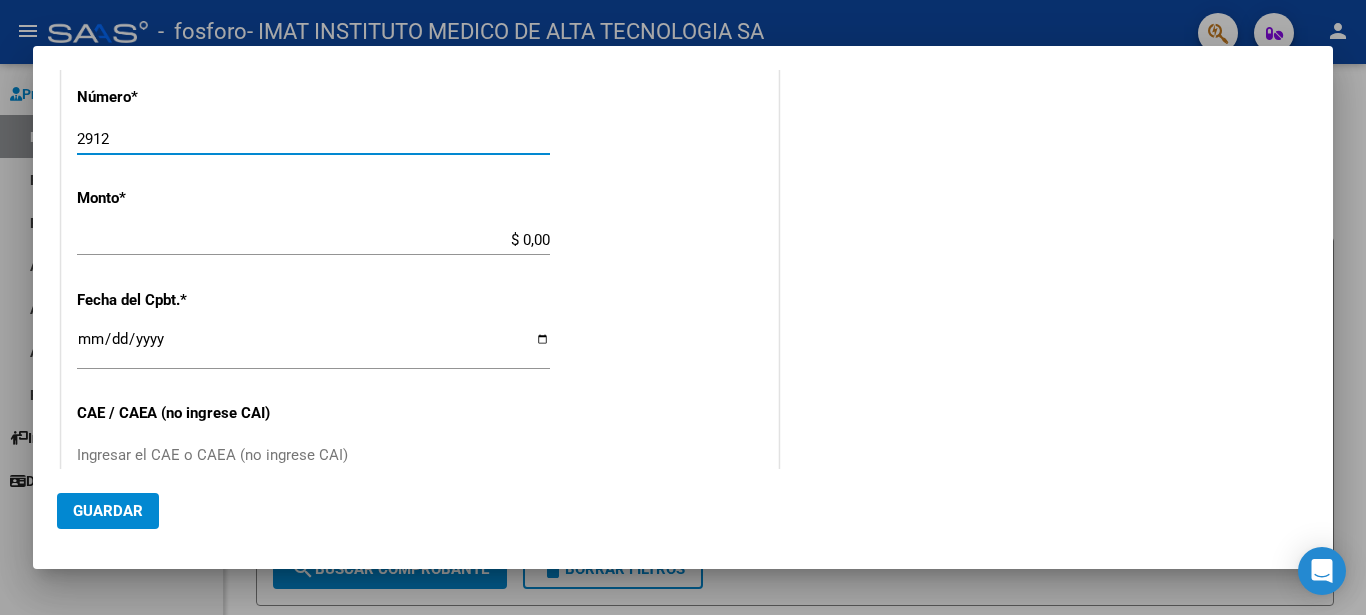 type on "2912" 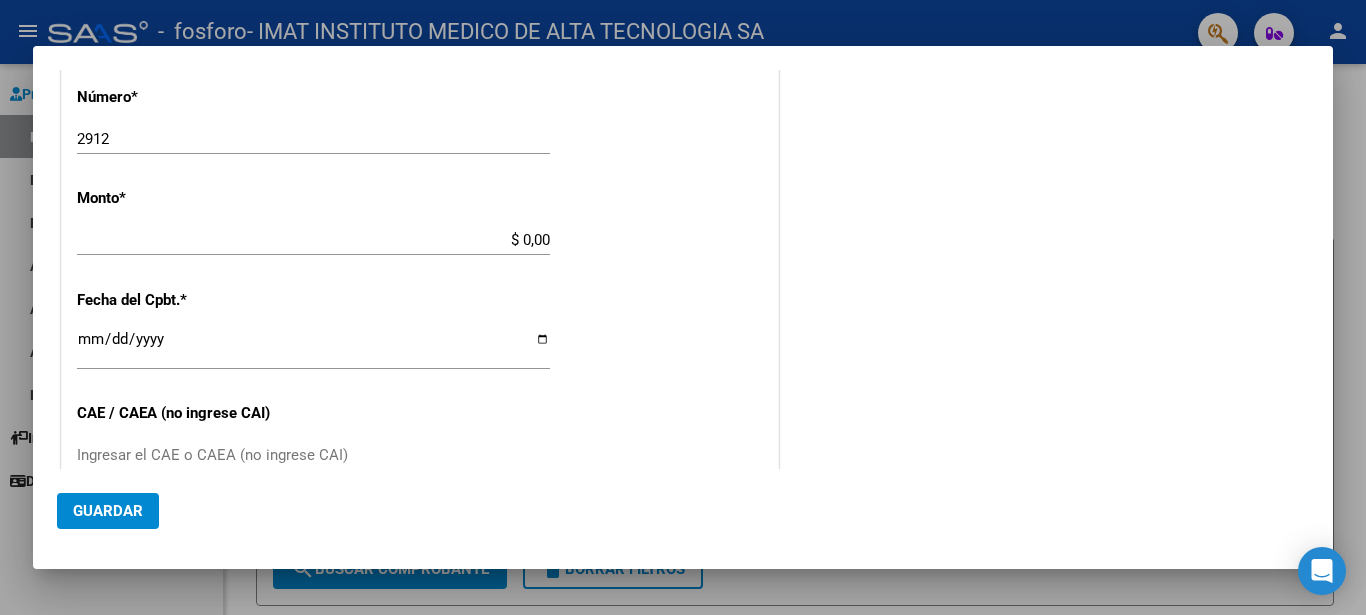 type on "$ 569.441,62" 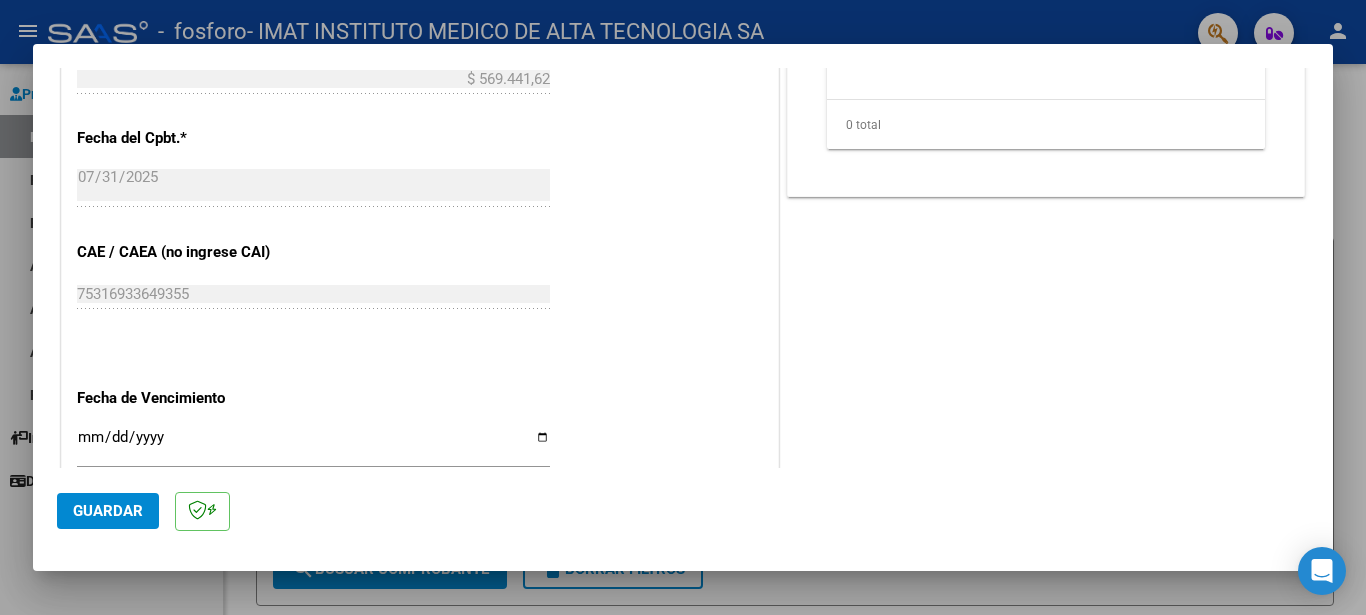 scroll, scrollTop: 992, scrollLeft: 0, axis: vertical 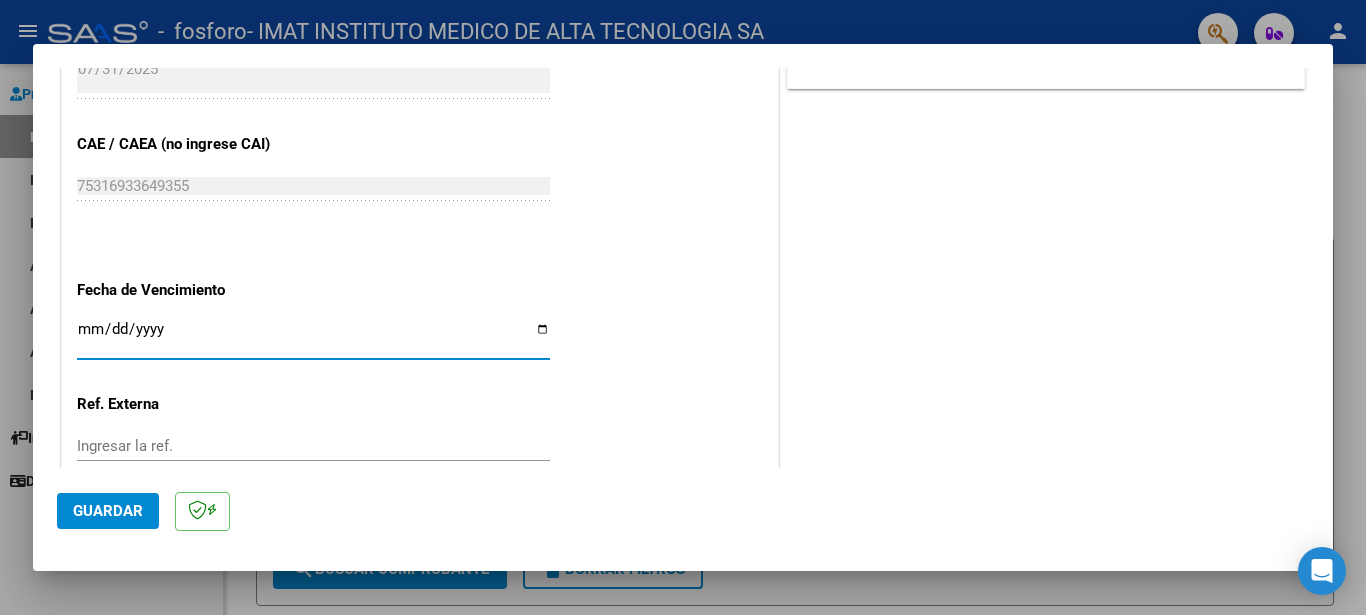 click on "Ingresar la fecha" at bounding box center (313, 337) 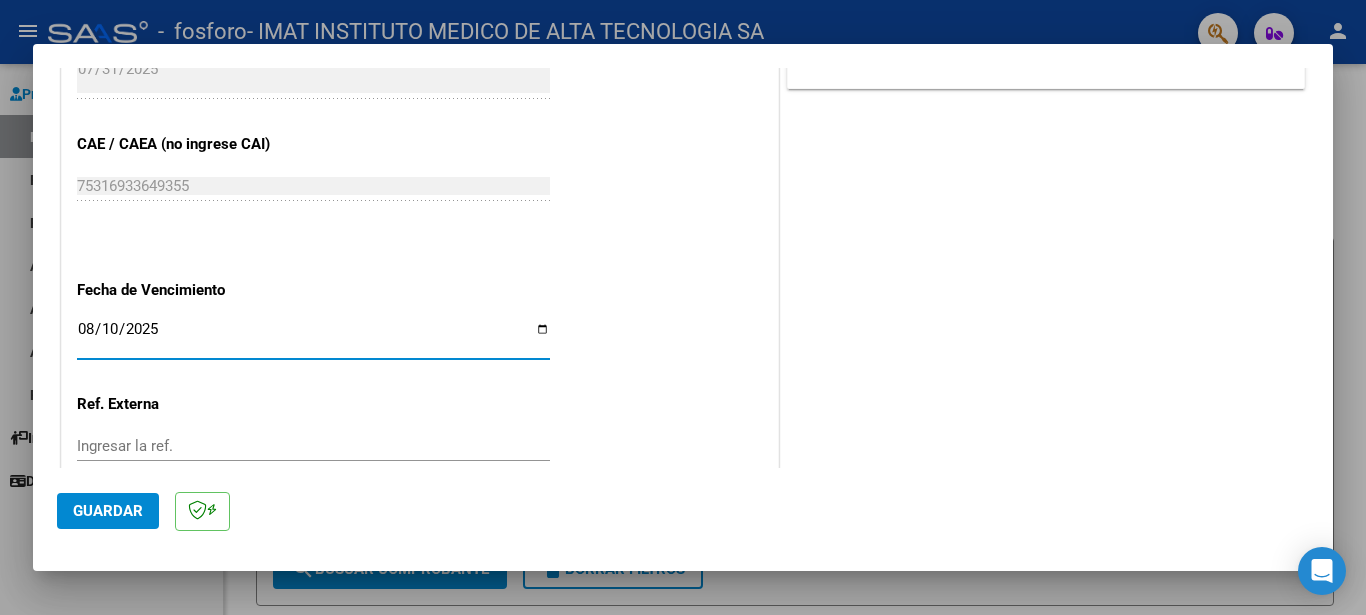 scroll, scrollTop: 1100, scrollLeft: 0, axis: vertical 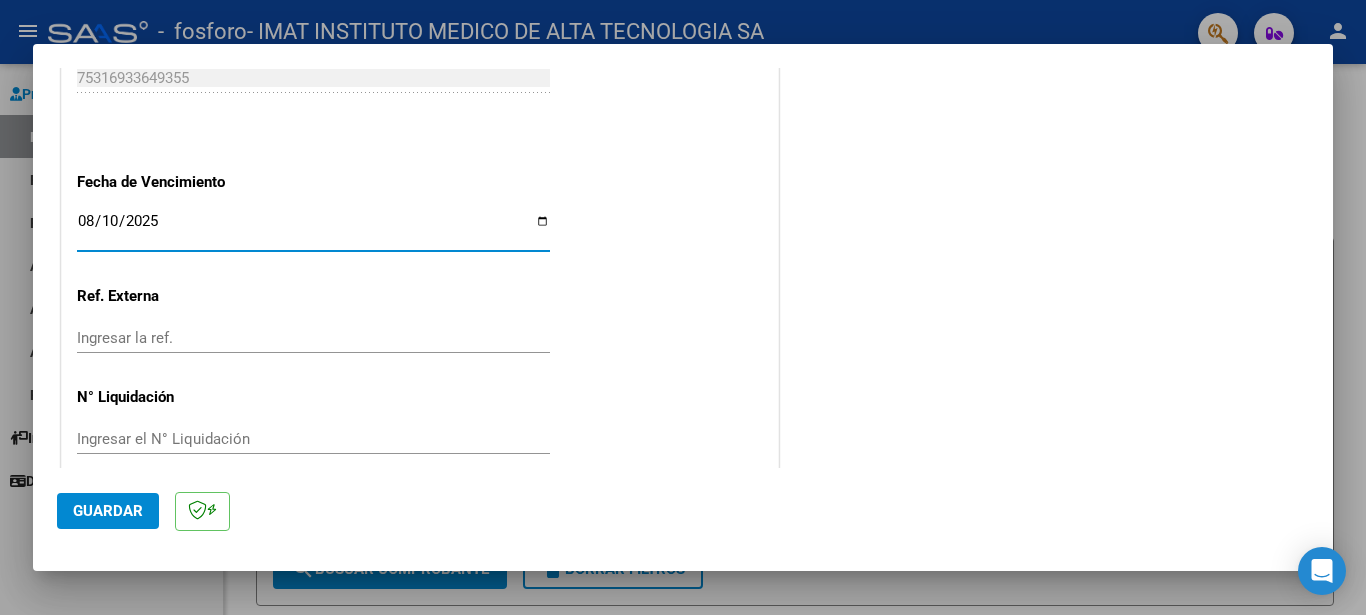 click on "Ingresar la ref." at bounding box center (313, 338) 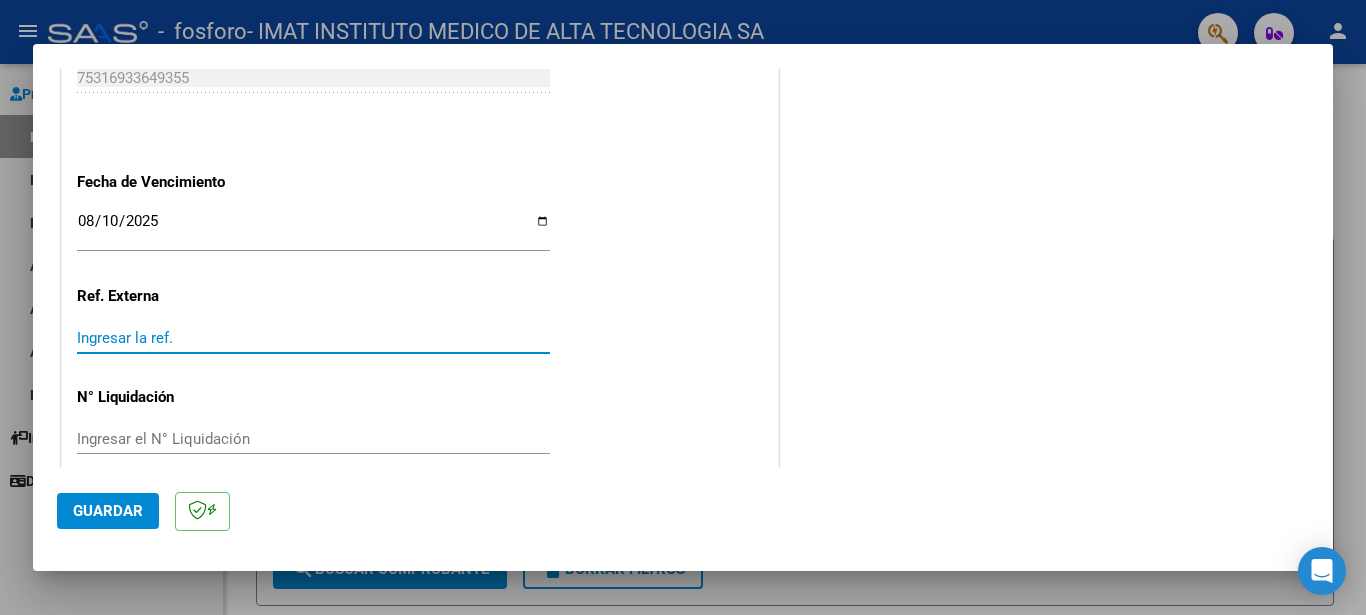 click on "CUIT  *   [CUIT] Ingresar CUIT  ANALISIS PRESTADOR  IMAT INSTITUTO MEDICO DE ALTA TECNOLOGIA SA  ARCA Padrón  Area destinado * Prestaciones Propias Seleccionar Area  Comprobante Tipo * Factura B Seleccionar Tipo Punto de Venta  *   37 Ingresar el Nro.  Número  *   2912 Ingresar el Nro.  Monto  *   $ 569.441,62 Ingresar el monto  Fecha del Cpbt.  *   2025-07-31 Ingresar la fecha  CAE / CAEA (no ingrese CAI)    75316933649355 Ingresar el CAE o CAEA (no ingrese CAI)  Fecha de Vencimiento    2025-08-10 Ingresar la fecha  Ref. Externa    Ingresar la ref.  N° Liquidación    Ingresar el N° Liquidación" at bounding box center (420, -164) 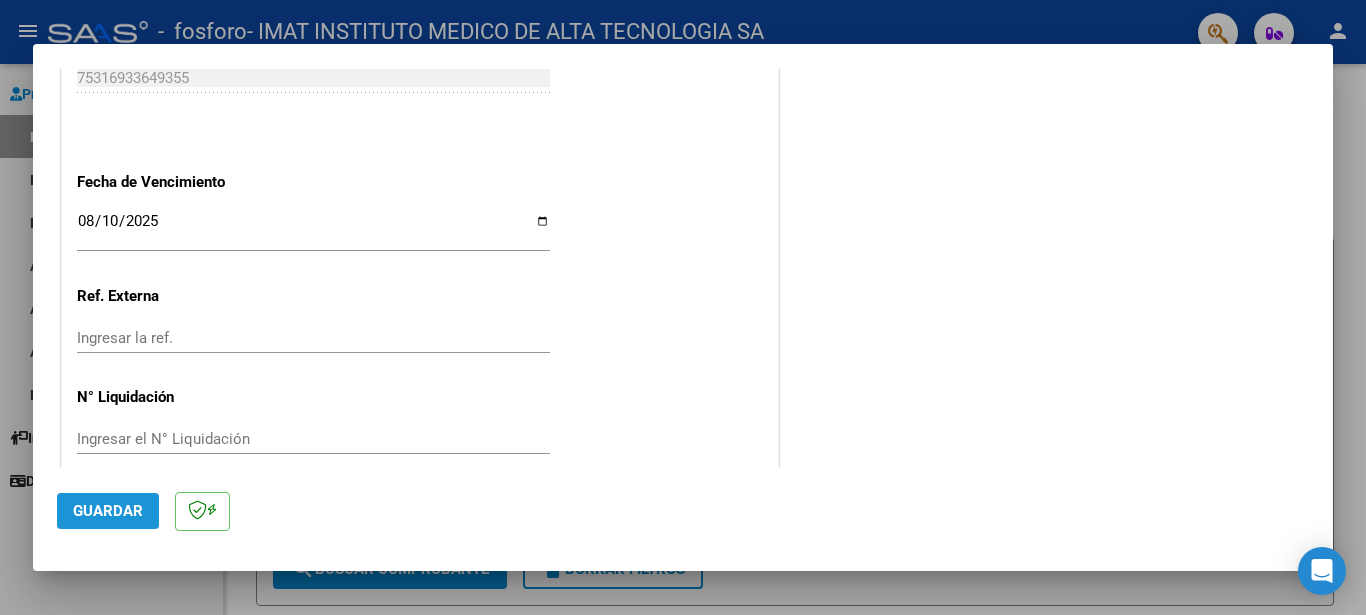 click on "Guardar" 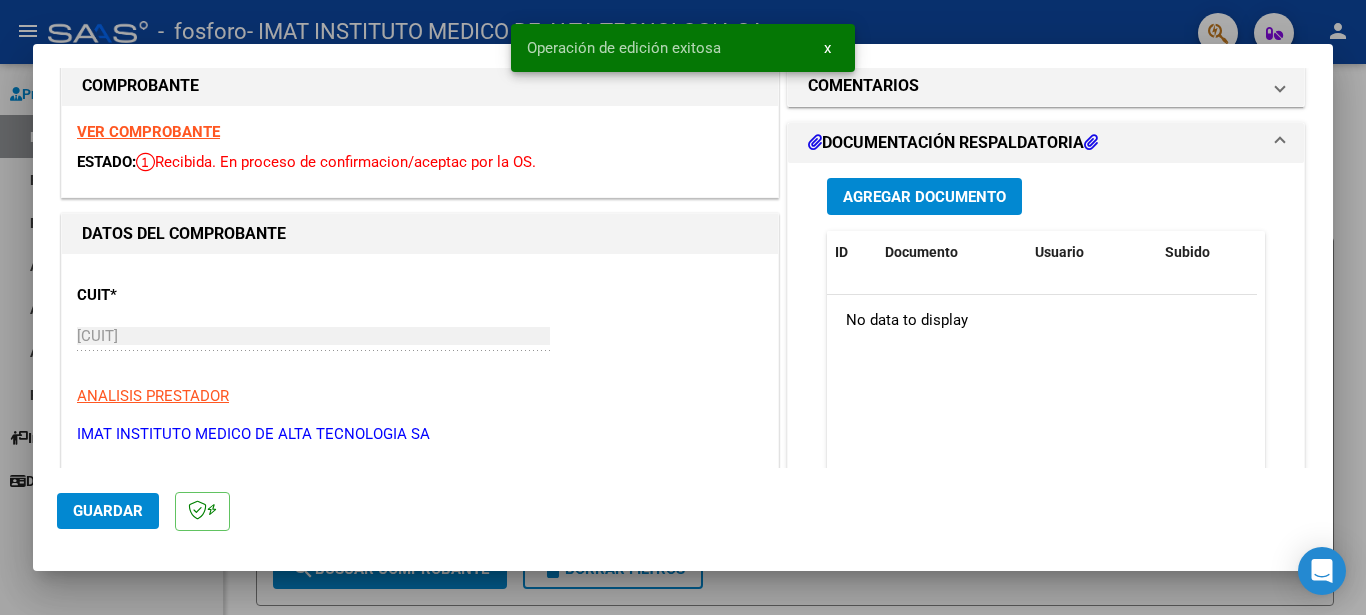 scroll, scrollTop: 0, scrollLeft: 0, axis: both 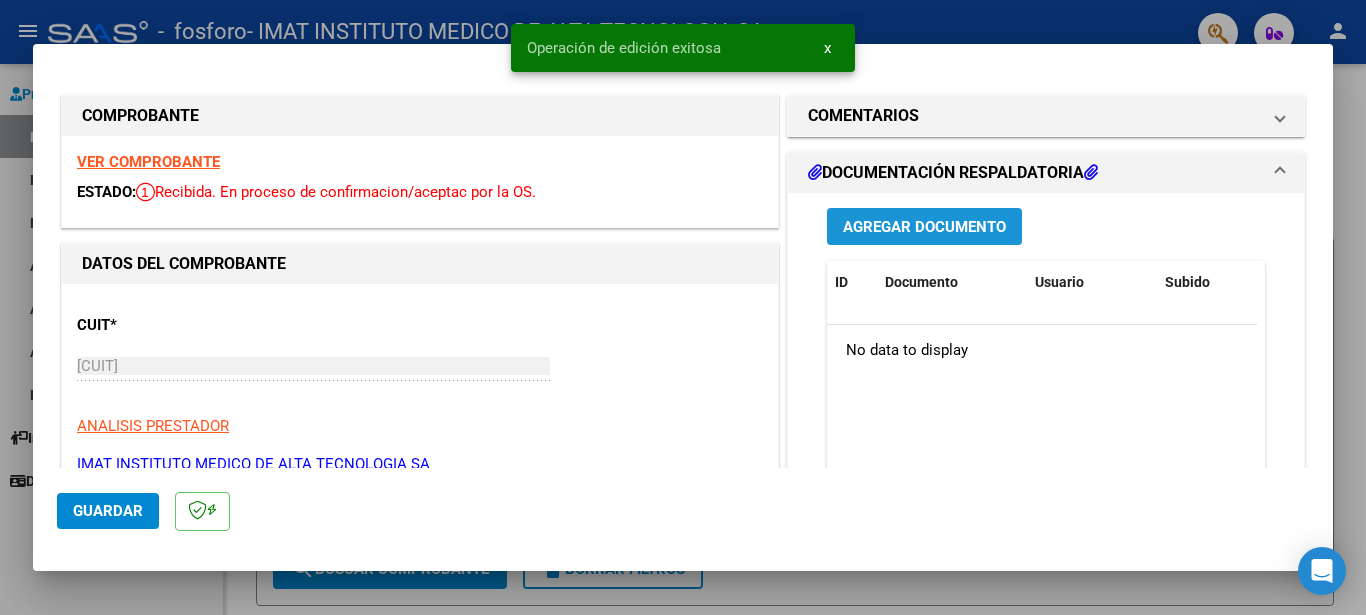 click on "Agregar Documento" at bounding box center (924, 227) 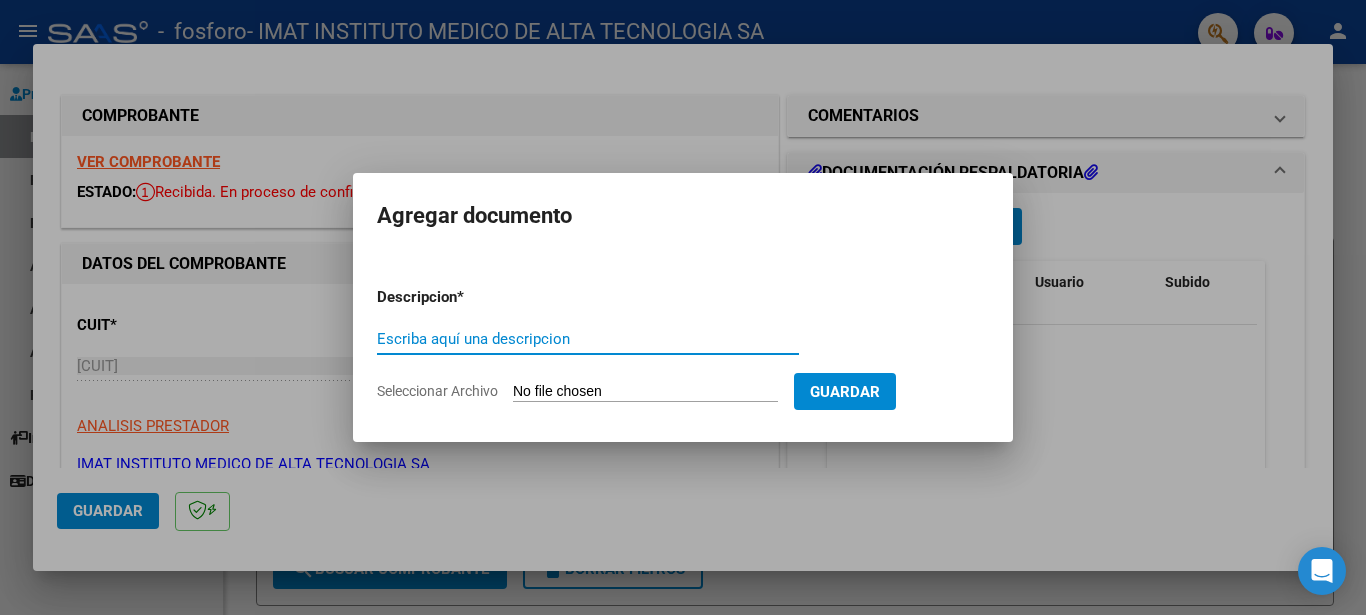 click on "Escriba aquí una descripcion" at bounding box center (588, 339) 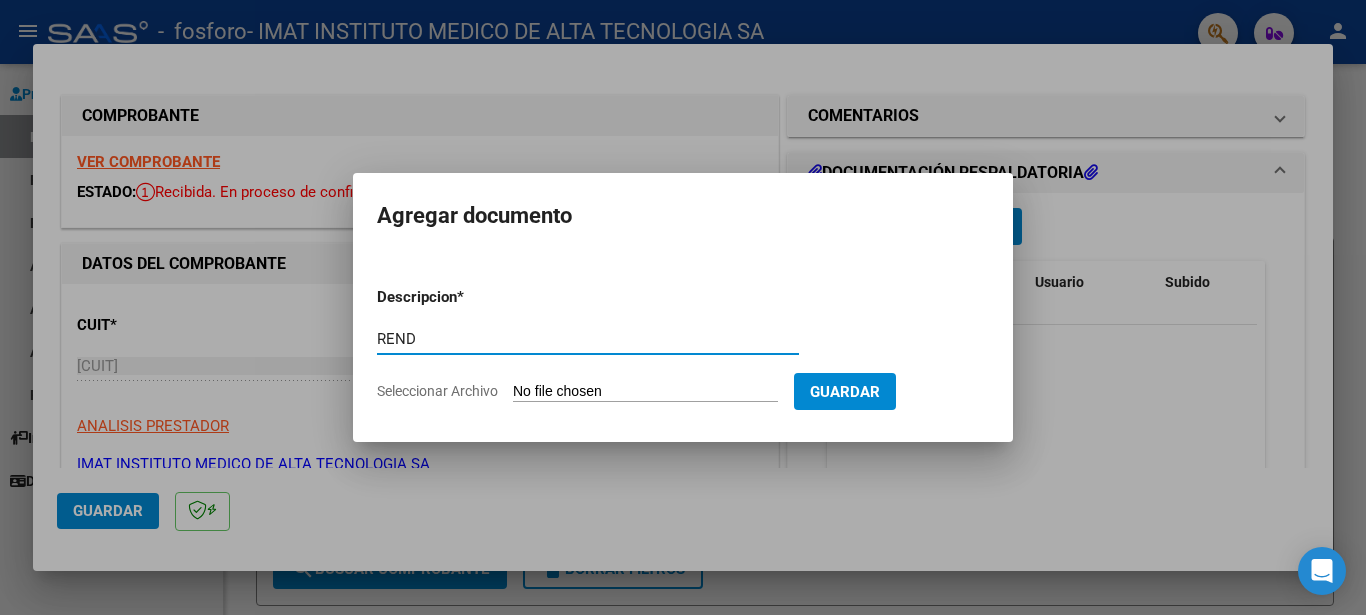 type on "REND" 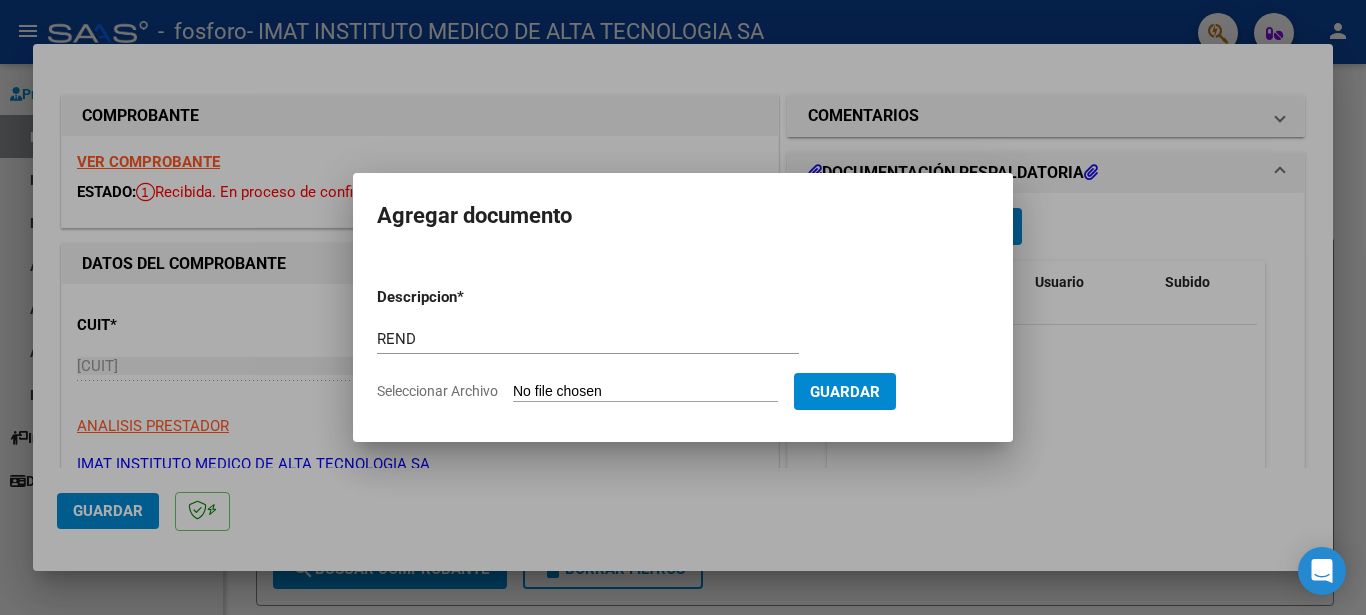type on "C:\fakepath\rendicion-[NUMBER].pdf" 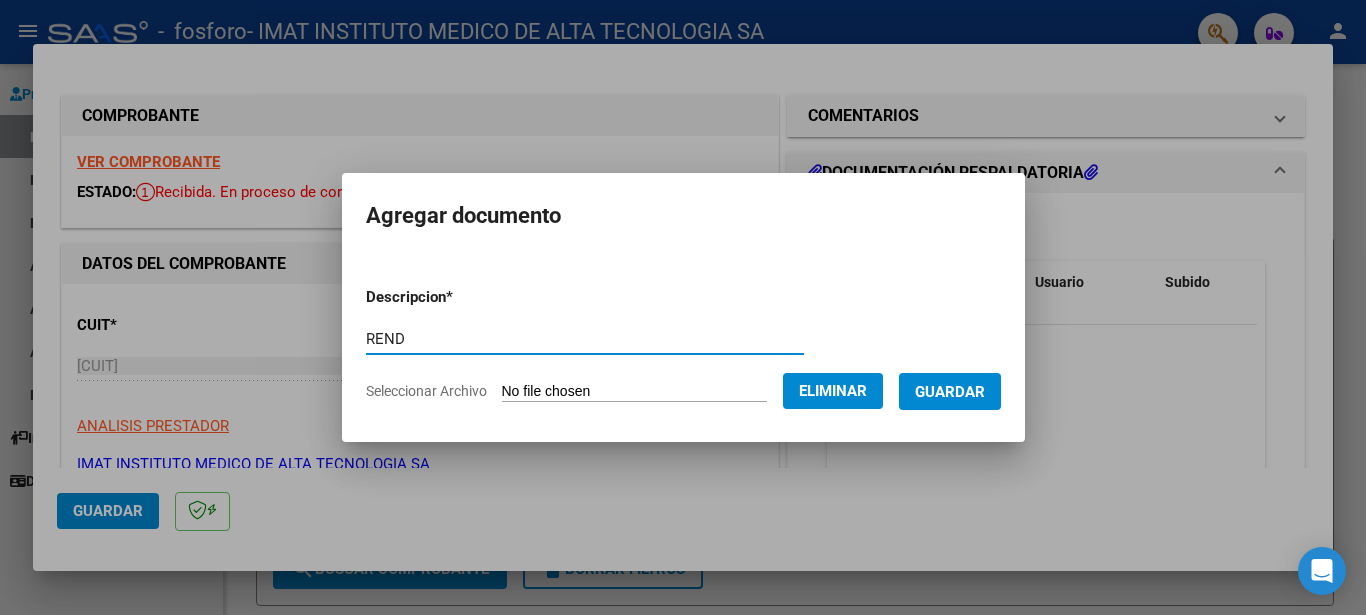 click on "REND" at bounding box center [585, 339] 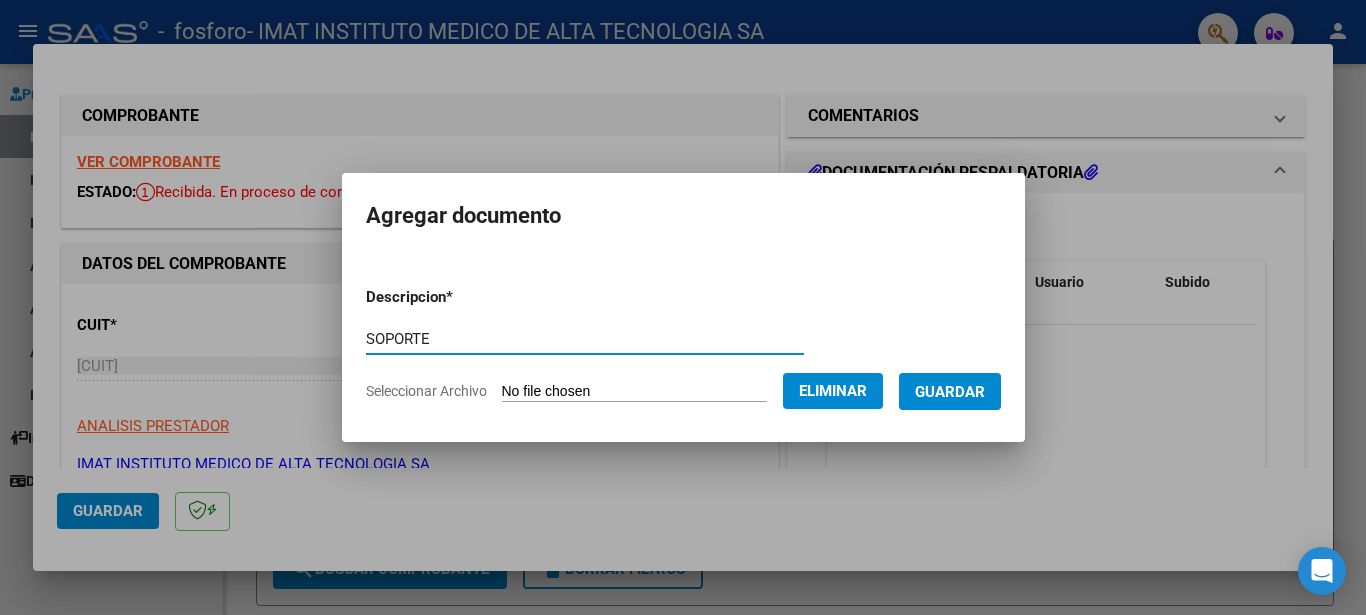 type on "SOPORTE" 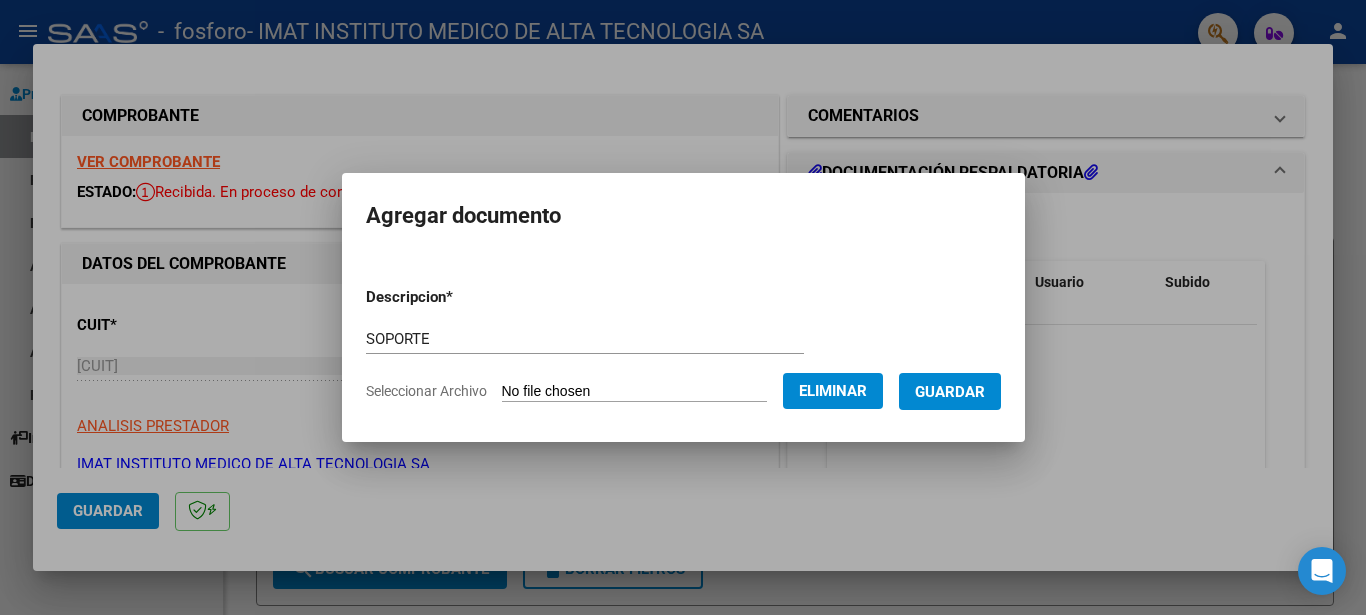 click on "SOPORTE" at bounding box center [585, 339] 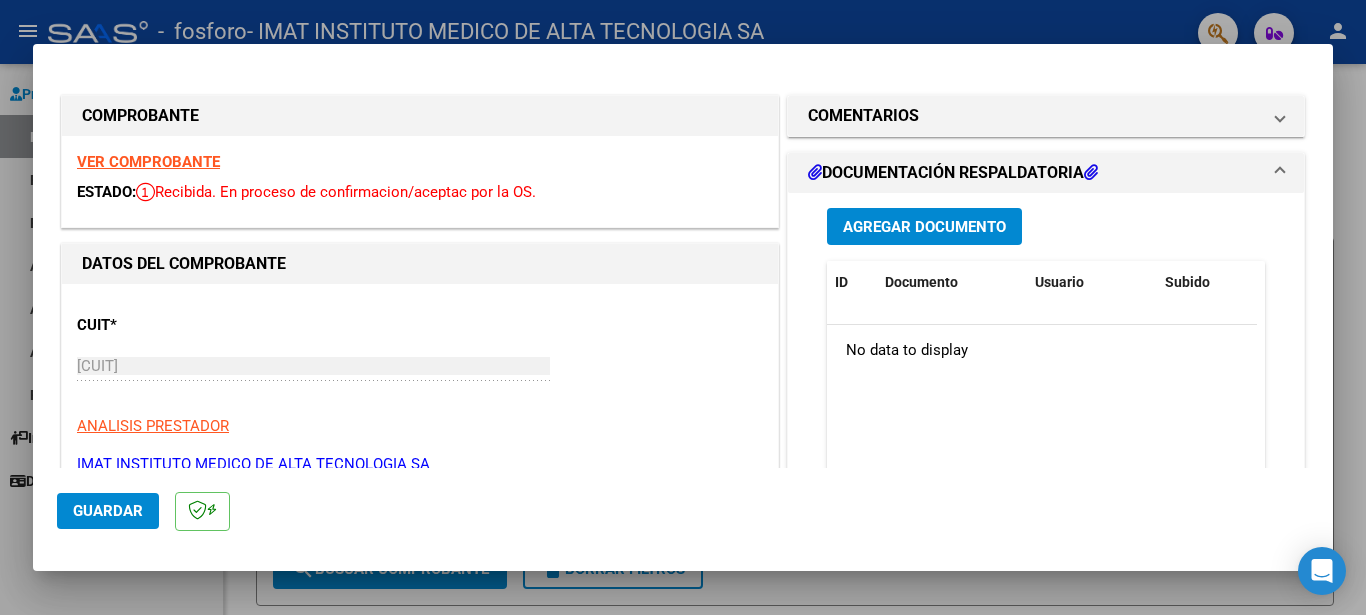 click on "Agregar Documento" at bounding box center [924, 227] 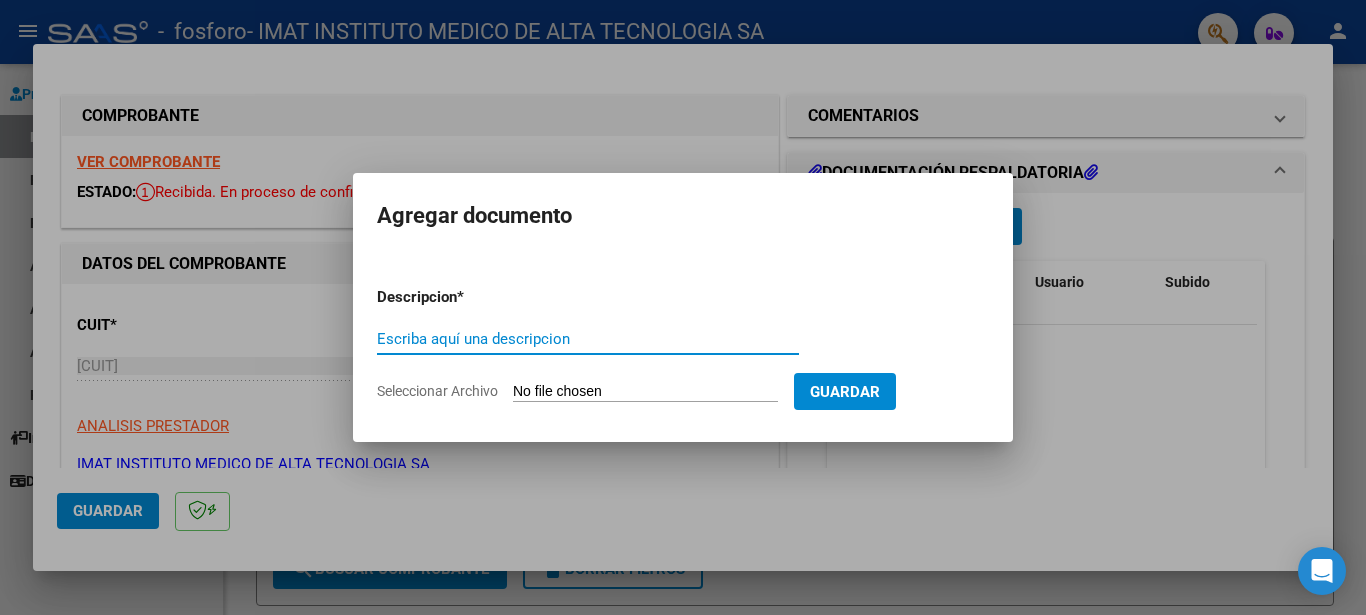 click on "Escriba aquí una descripcion" at bounding box center (588, 339) 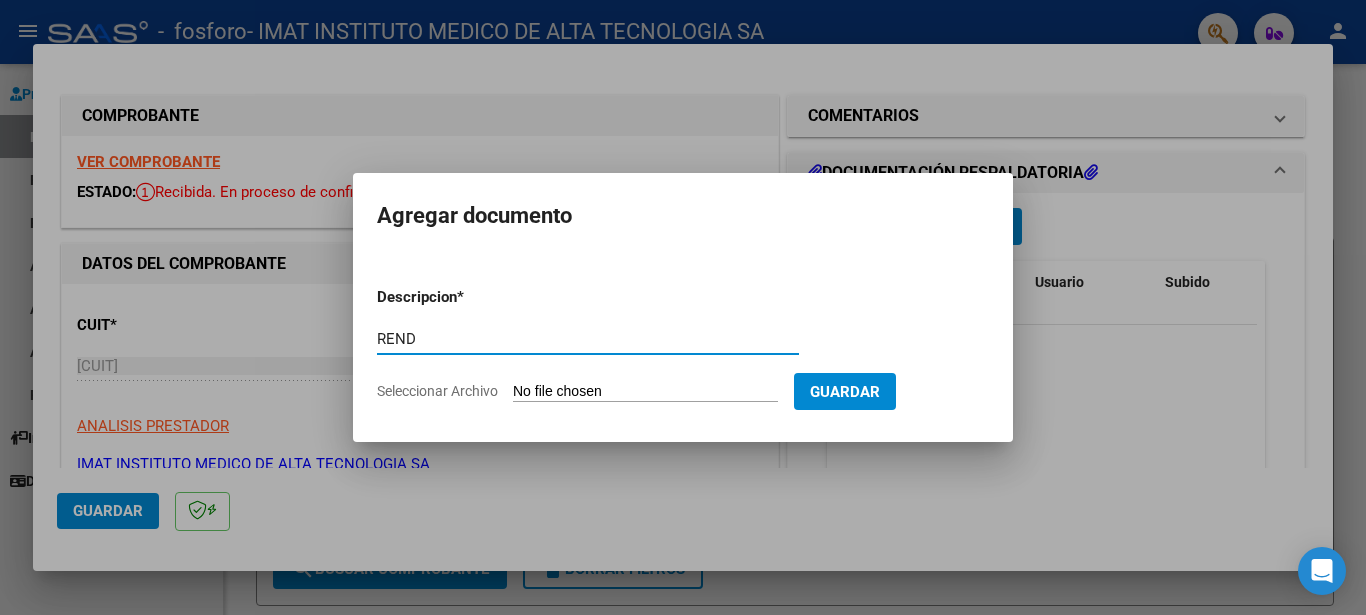 type on "REND" 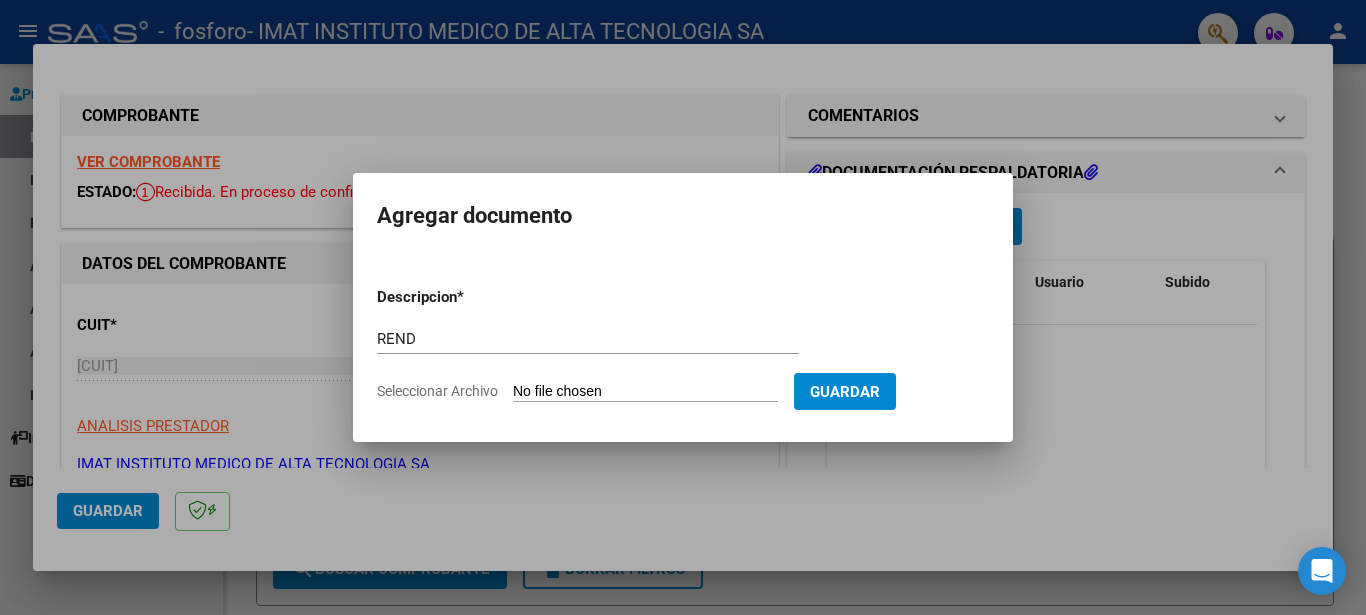 click on "Seleccionar Archivo" at bounding box center [645, 392] 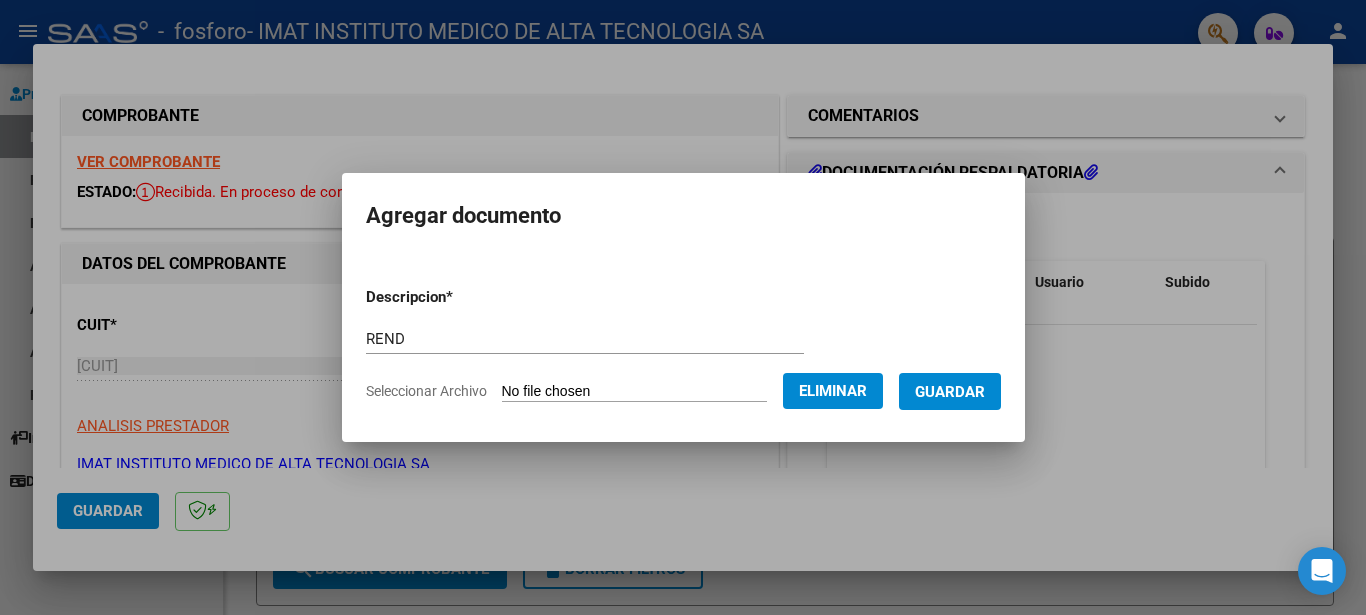 click on "Guardar" at bounding box center (950, 392) 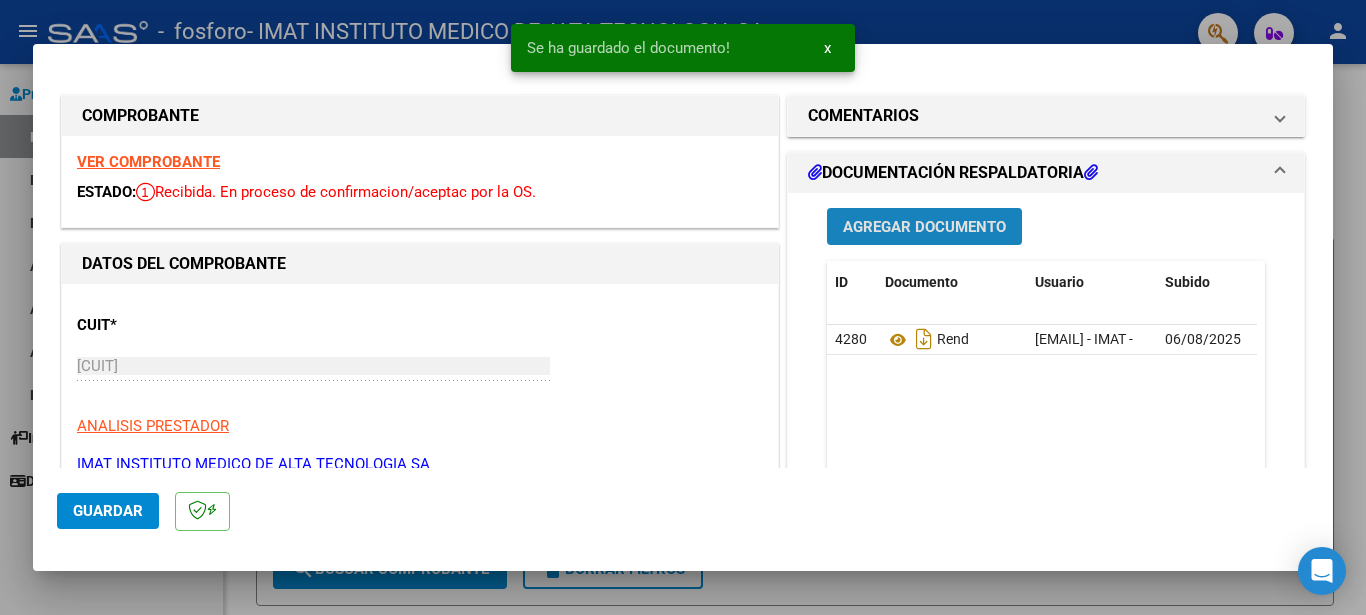 click on "Agregar Documento" at bounding box center [924, 227] 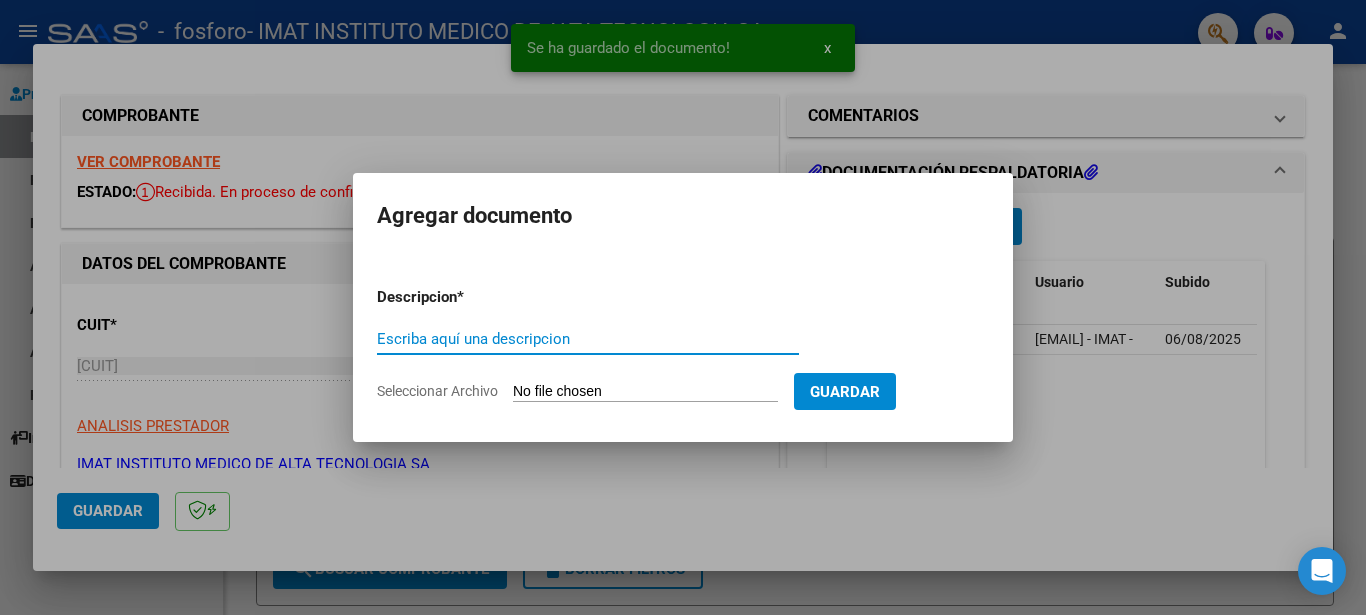 click on "Escriba aquí una descripcion" at bounding box center [588, 339] 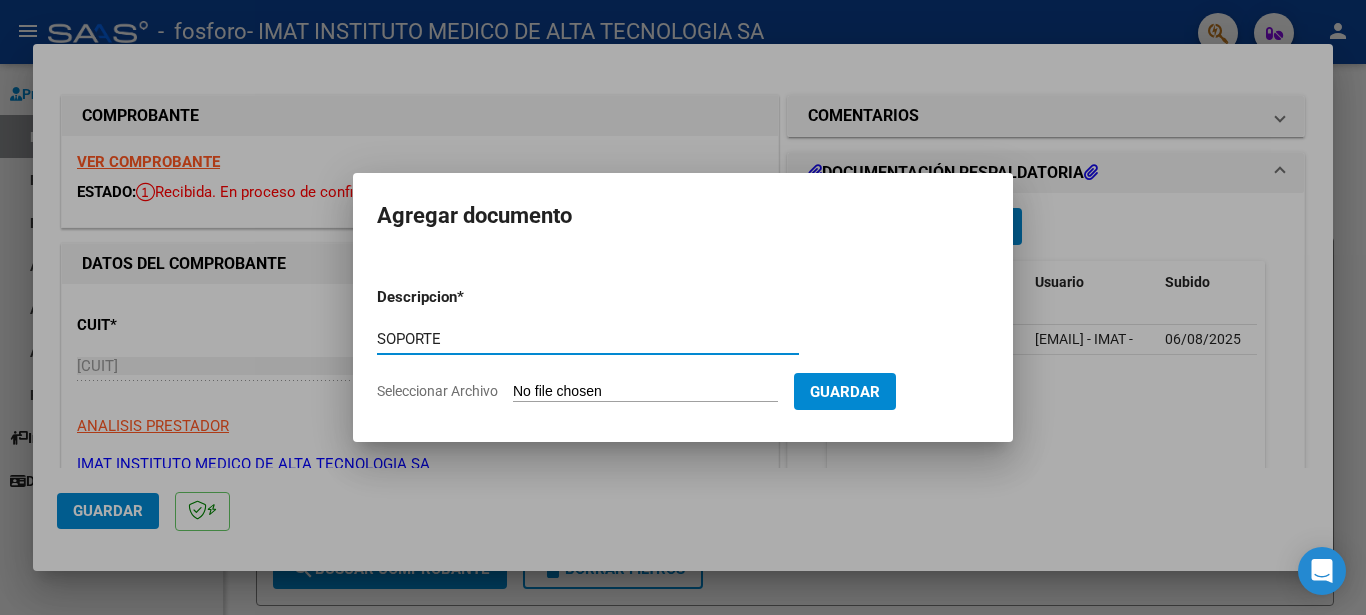 type on "SOPORTE" 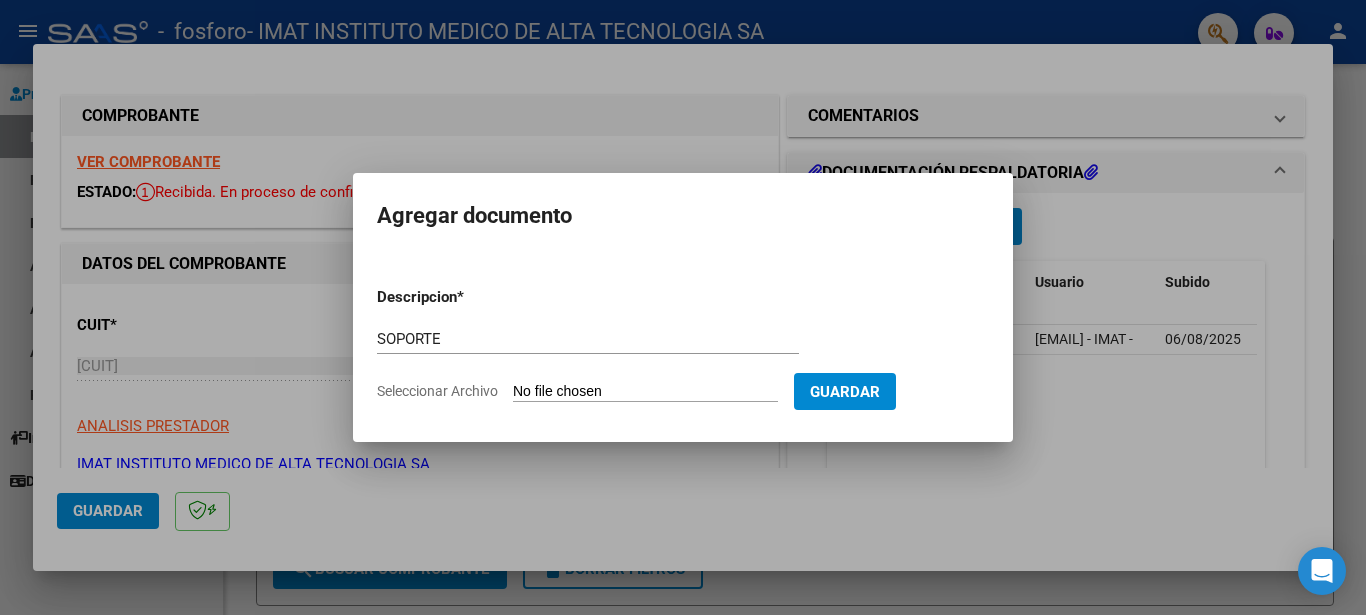 type on "C:\fakepath\PERSONAL DE LA INDUSTRIA DEL FOSFORO -OSPIF_[NUMBER].xlsx" 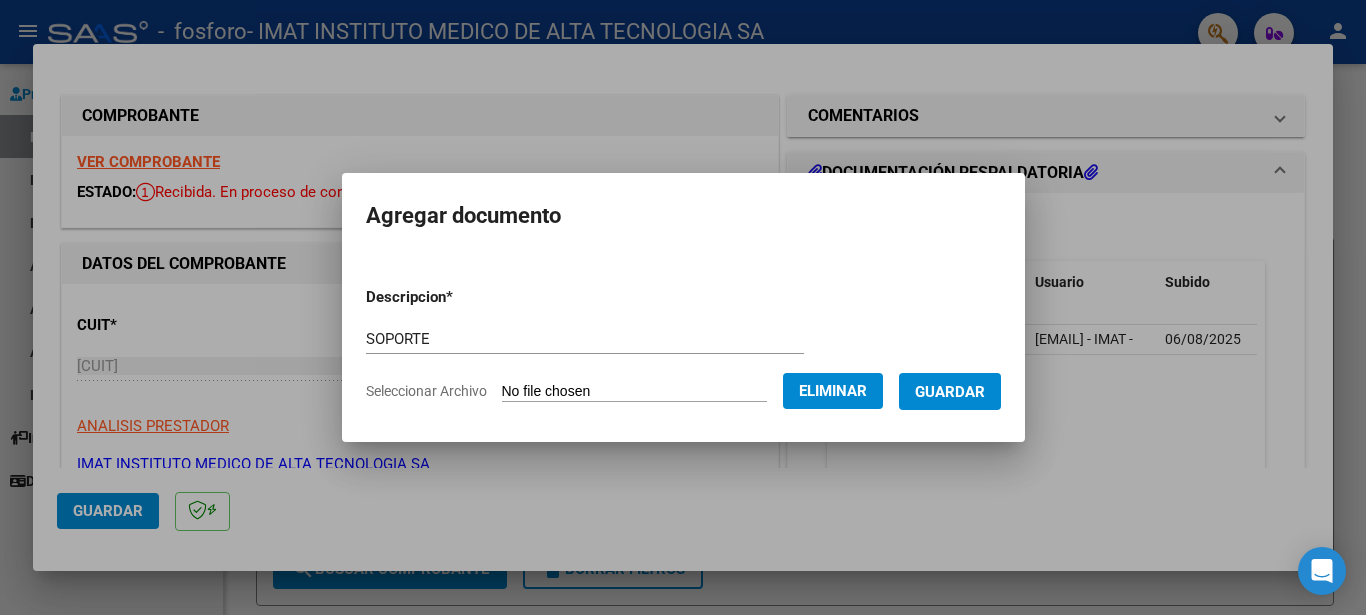 click on "Guardar" at bounding box center [950, 392] 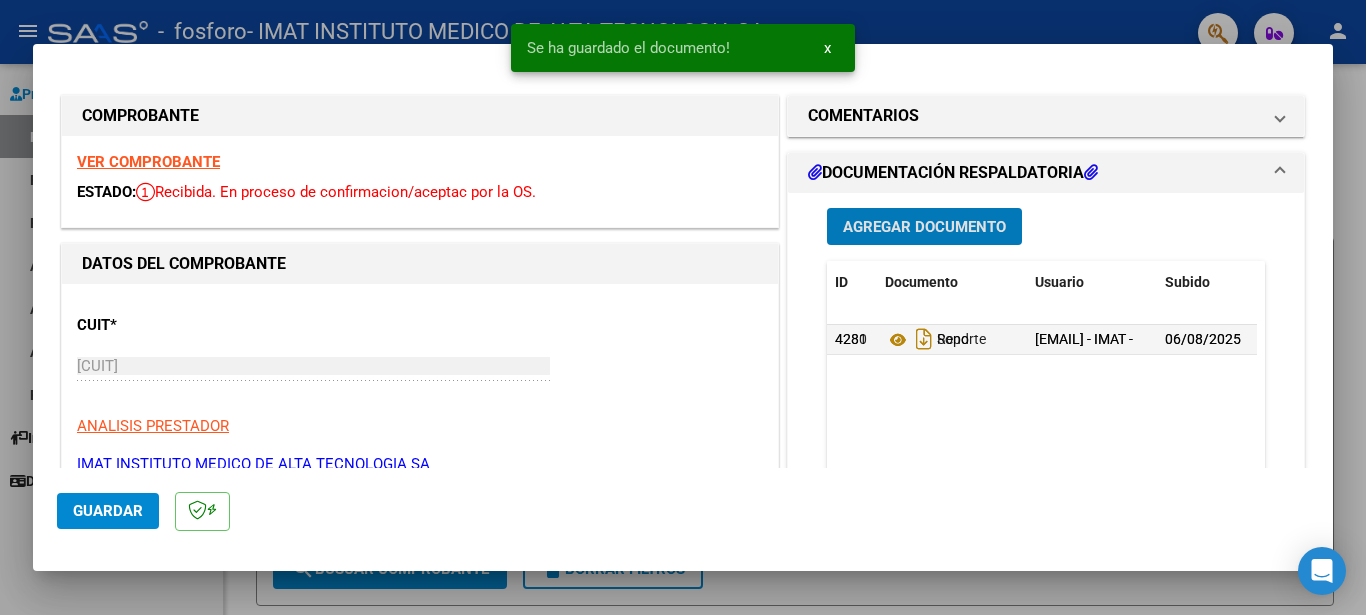 click on "4280  Rend   [EMAIL] - IMAT -   06/08/2025  4281  Soporte   [EMAIL] - IMAT -   06/08/2025" 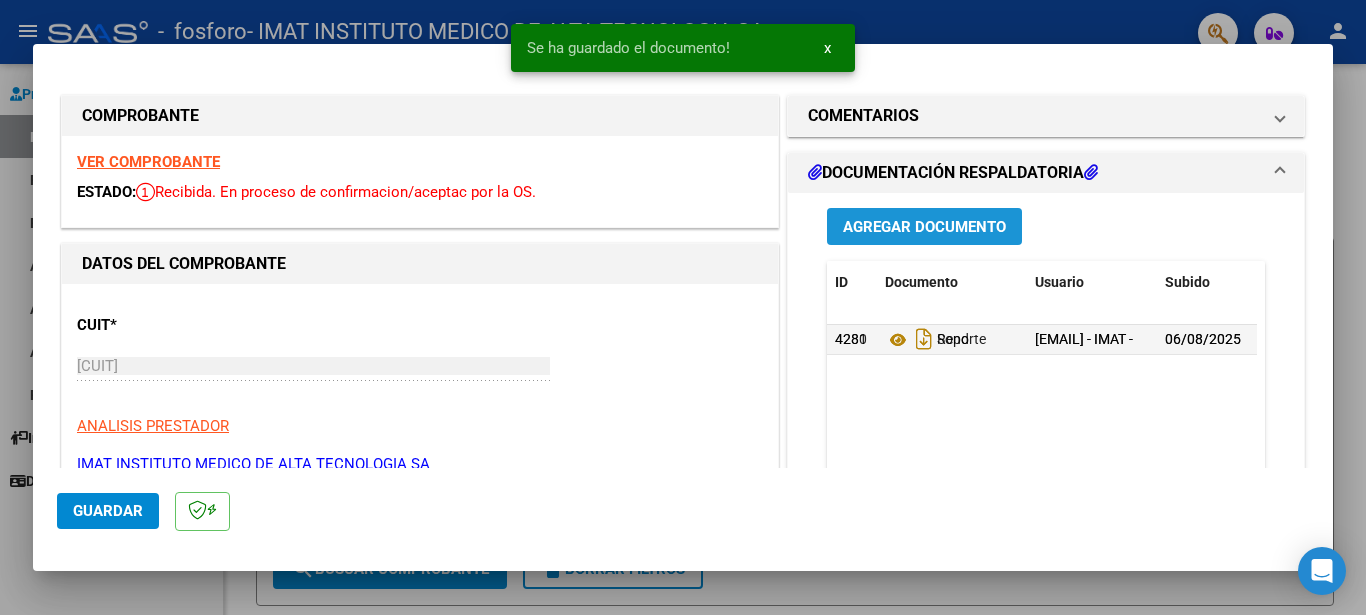 click on "Agregar Documento" at bounding box center (924, 226) 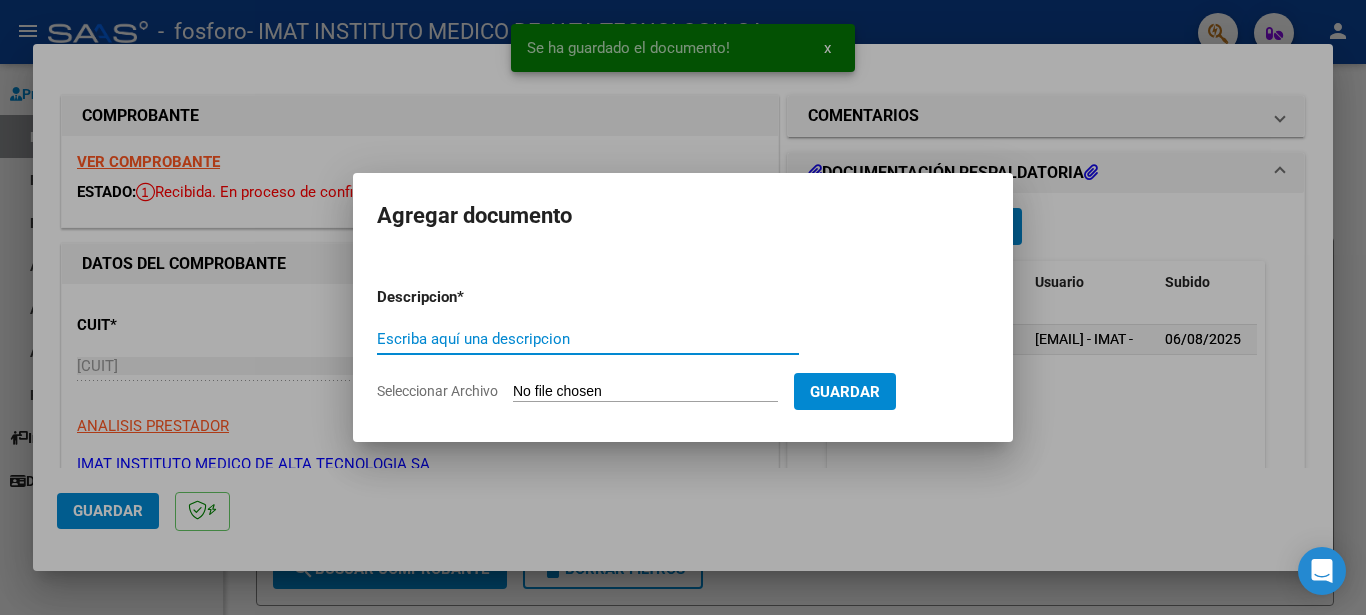 click on "Escriba aquí una descripcion" at bounding box center (588, 339) 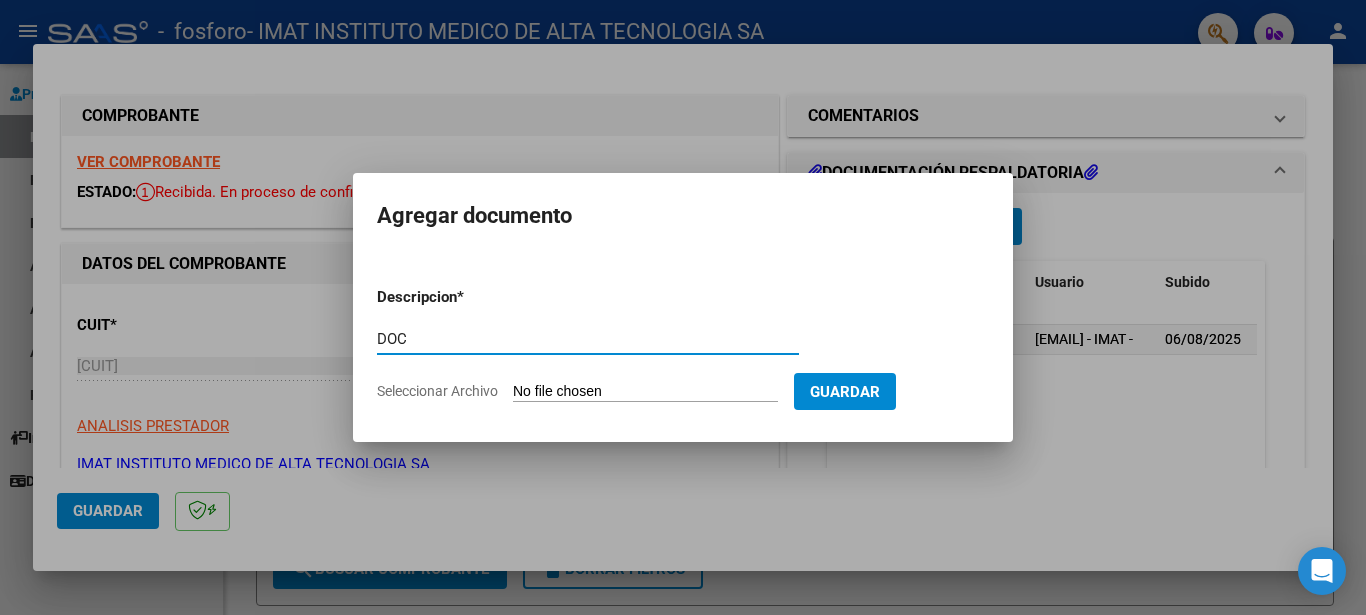 type on "DOC" 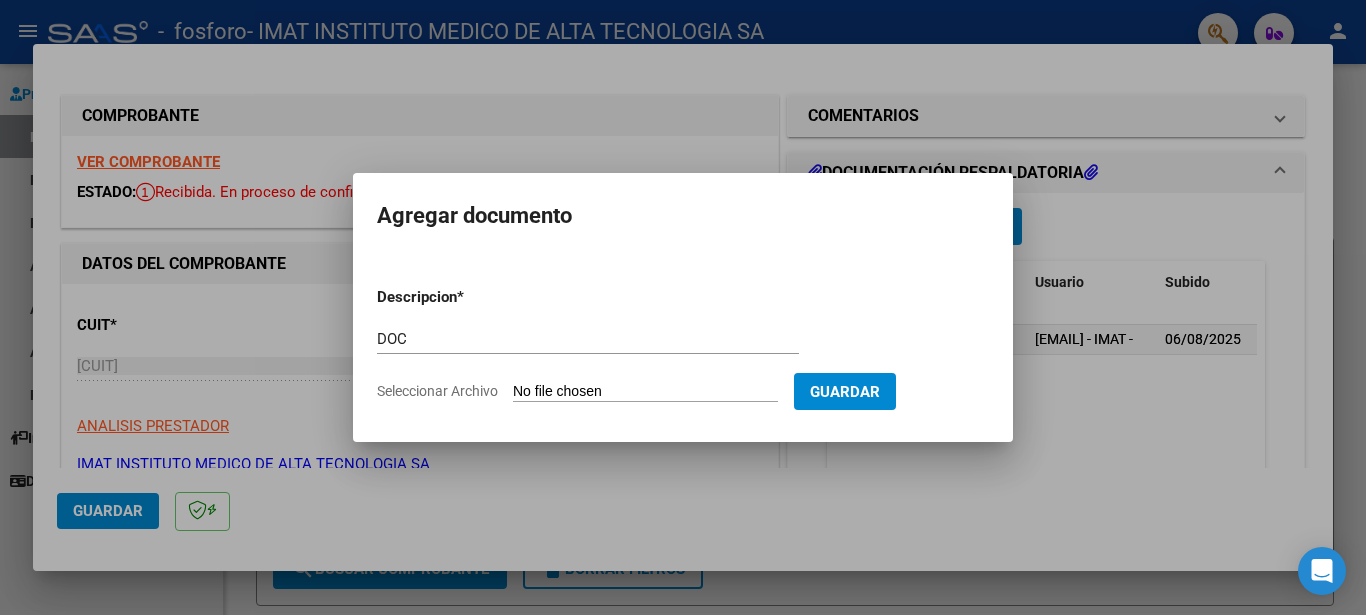 type on "C:\fakepath\FAC B-00037-00002912.rar" 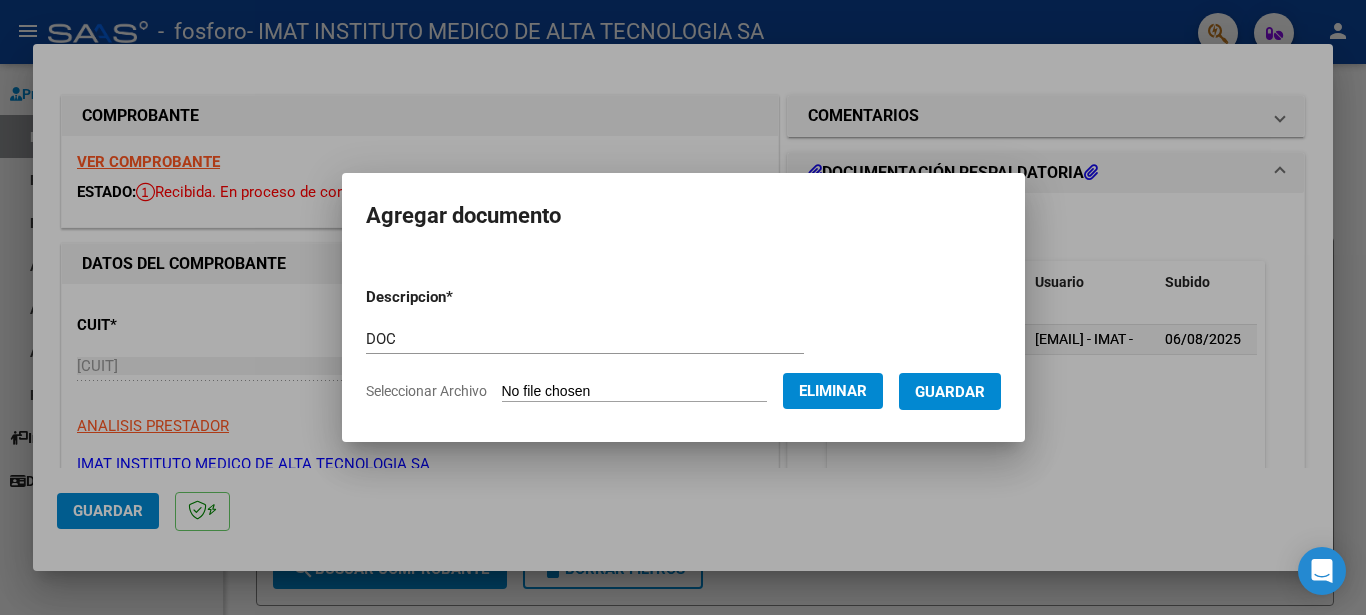 click on "Guardar" at bounding box center [950, 392] 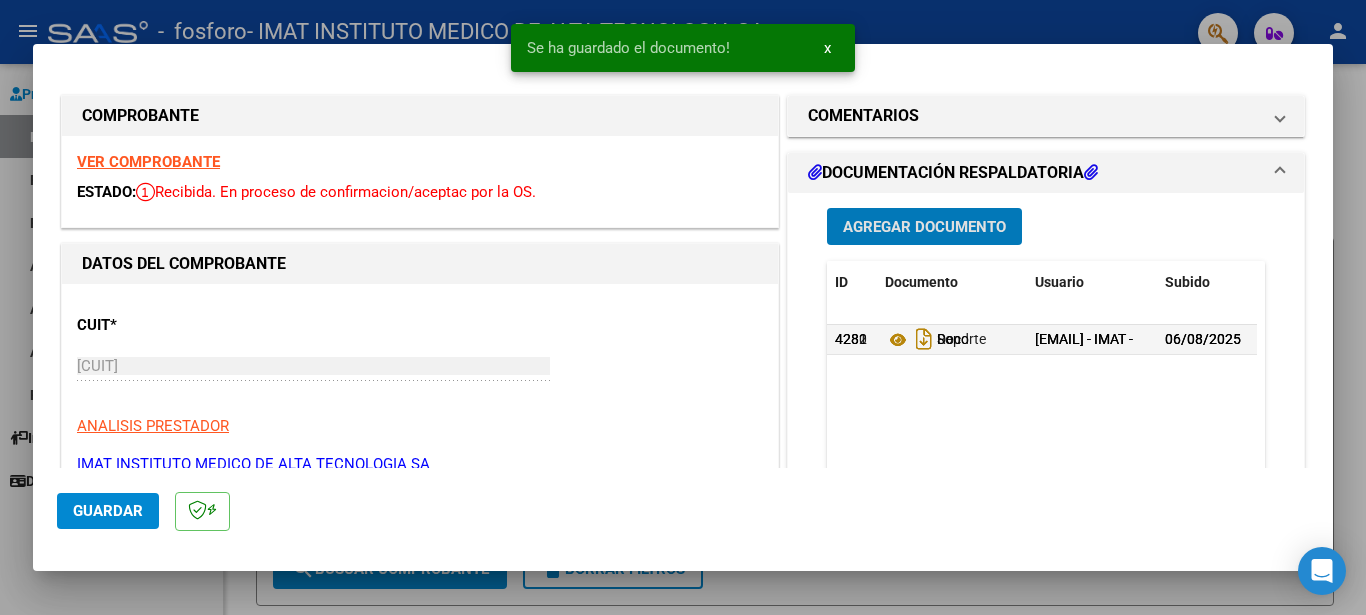 click on "COMPROBANTE VER COMPROBANTE       ESTADO:   Recibida. En proceso de confirmacion/aceptac por la OS.  DATOS DEL COMPROBANTE CUIT  *   [CUIT] Ingresar CUIT  ANALISIS PRESTADOR  IMAT INSTITUTO MEDICO DE ALTA TECNOLOGIA SA  ARCA Padrón  Area destinado * Prestaciones Propias Seleccionar Area  Comprobante Tipo * Factura B Seleccionar Tipo Punto de Venta  *   37 Ingresar el Nro.  Número  *   2912 Ingresar el Nro.  Monto  *   $ 569.441,62 Ingresar el monto  Fecha del Cpbt.  *   2025-07-31 Ingresar la fecha  CAE / CAEA (no ingrese CAI)    75316933649355 Ingresar el CAE o CAEA (no ingrese CAI)  Fecha de Vencimiento    2025-08-10 Ingresar la fecha  Ref. Externa    Ingresar la ref.  N° Liquidación    Ingresar el N° Liquidación  COMENTARIOS Comentarios del Prestador / Gerenciador:   DOCUMENTACIÓN RESPALDATORIA  Agregar Documento ID Documento Usuario Subido Acción 4280  Rend   [EMAIL] - IMAT -   06/08/2025  4281  Soporte   [EMAIL] - IMAT -   06/08/2025  4282  Doc   1" at bounding box center (683, 307) 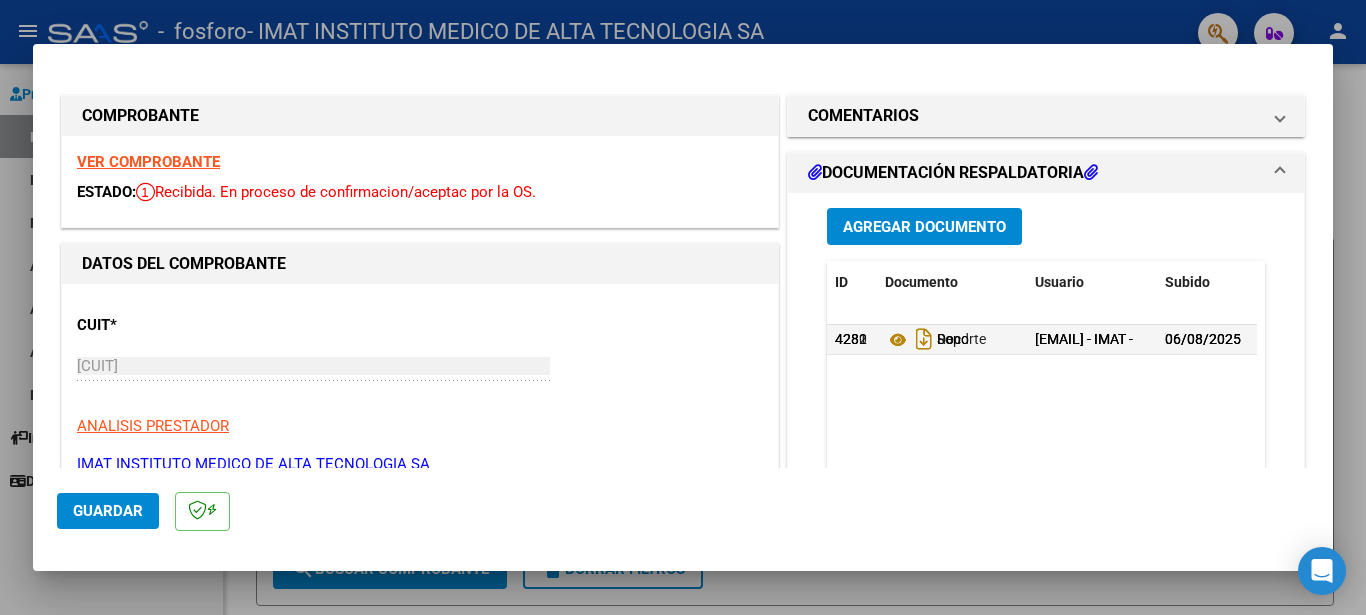 click on "Guardar" 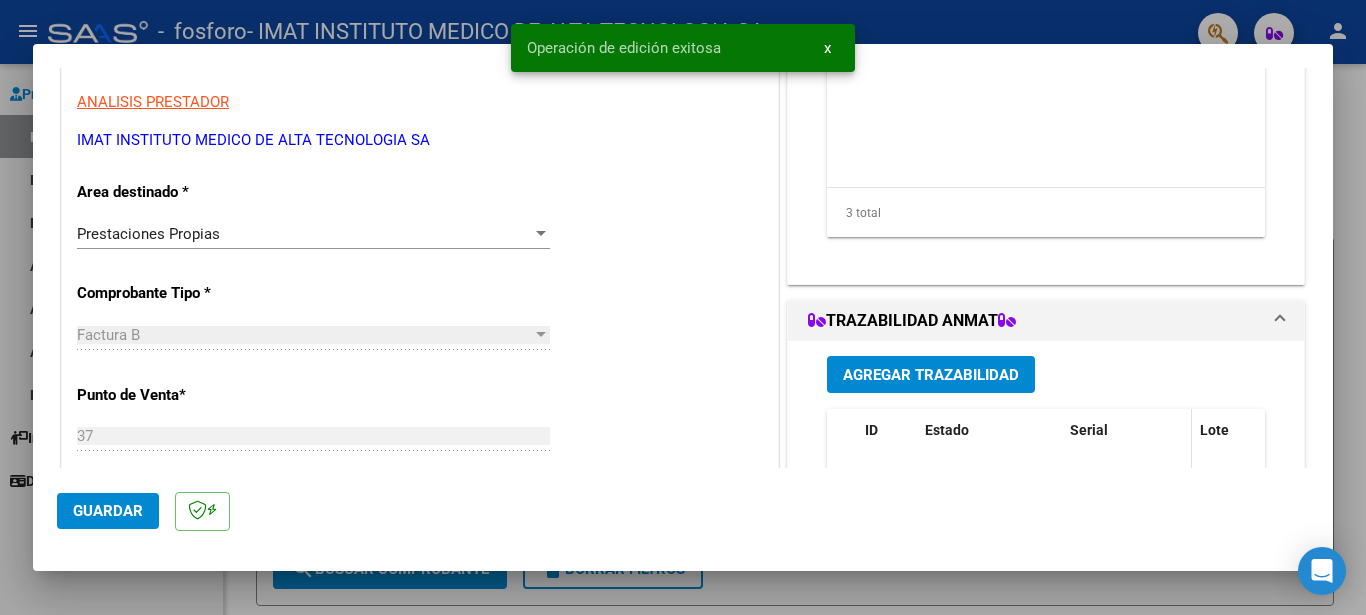 scroll, scrollTop: 0, scrollLeft: 0, axis: both 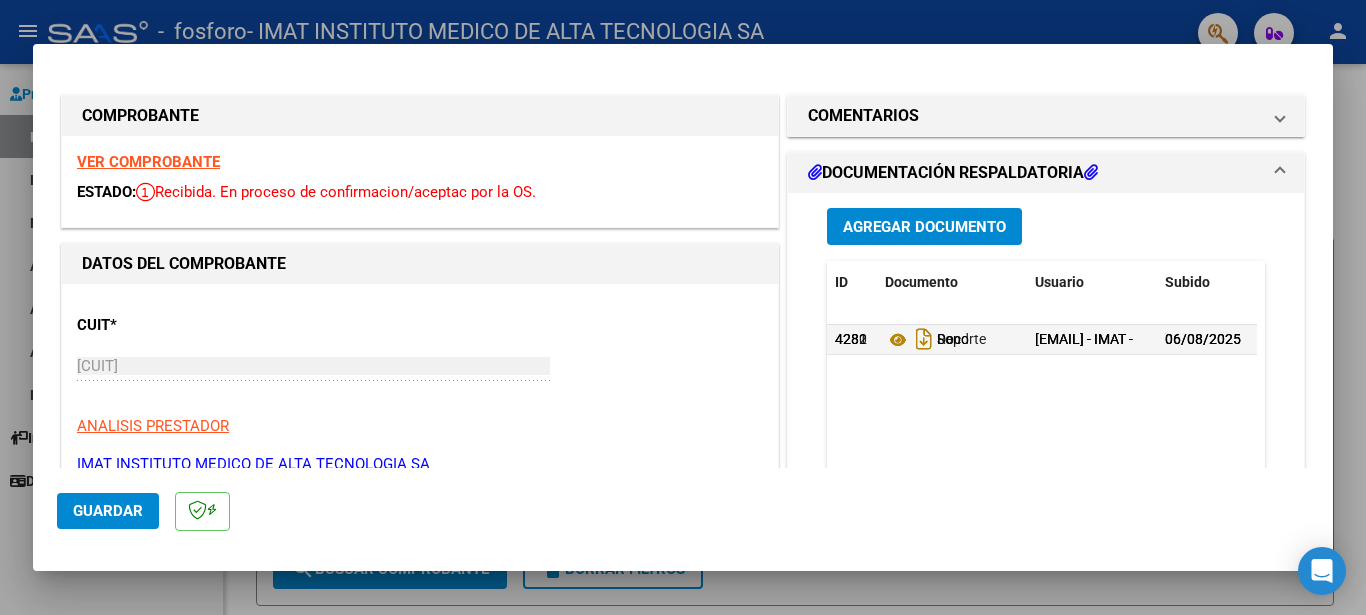 click at bounding box center [683, 307] 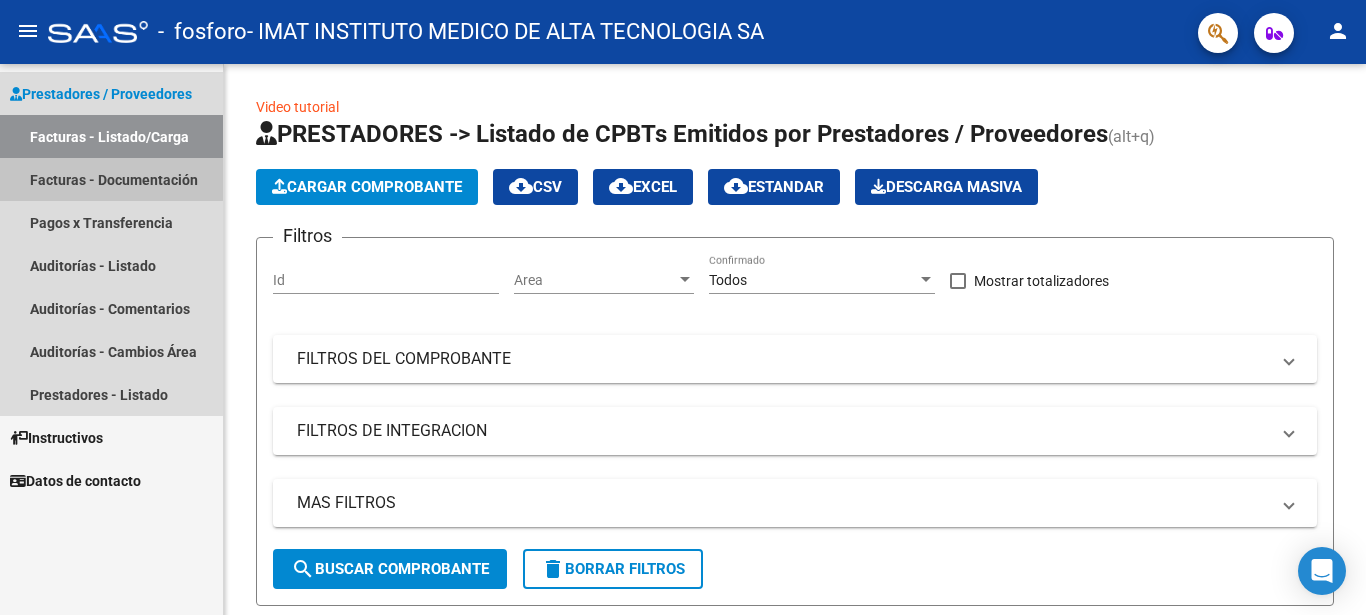 click on "Facturas - Documentación" at bounding box center [111, 179] 